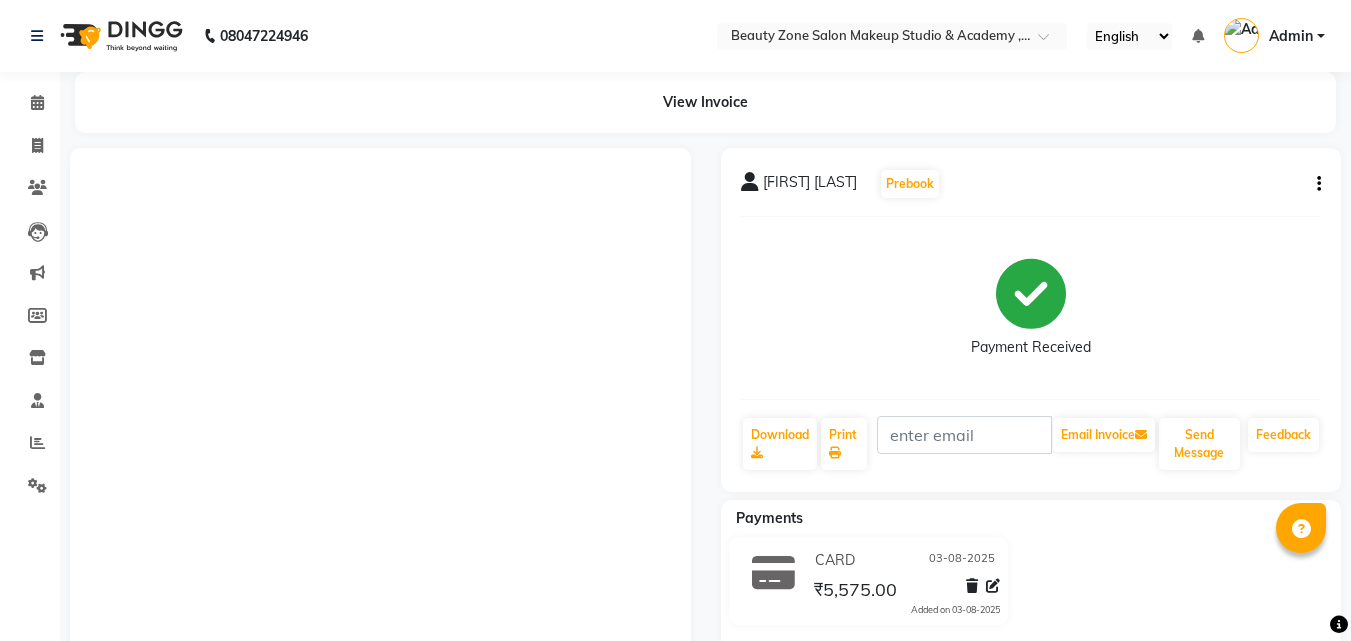 scroll, scrollTop: 0, scrollLeft: 0, axis: both 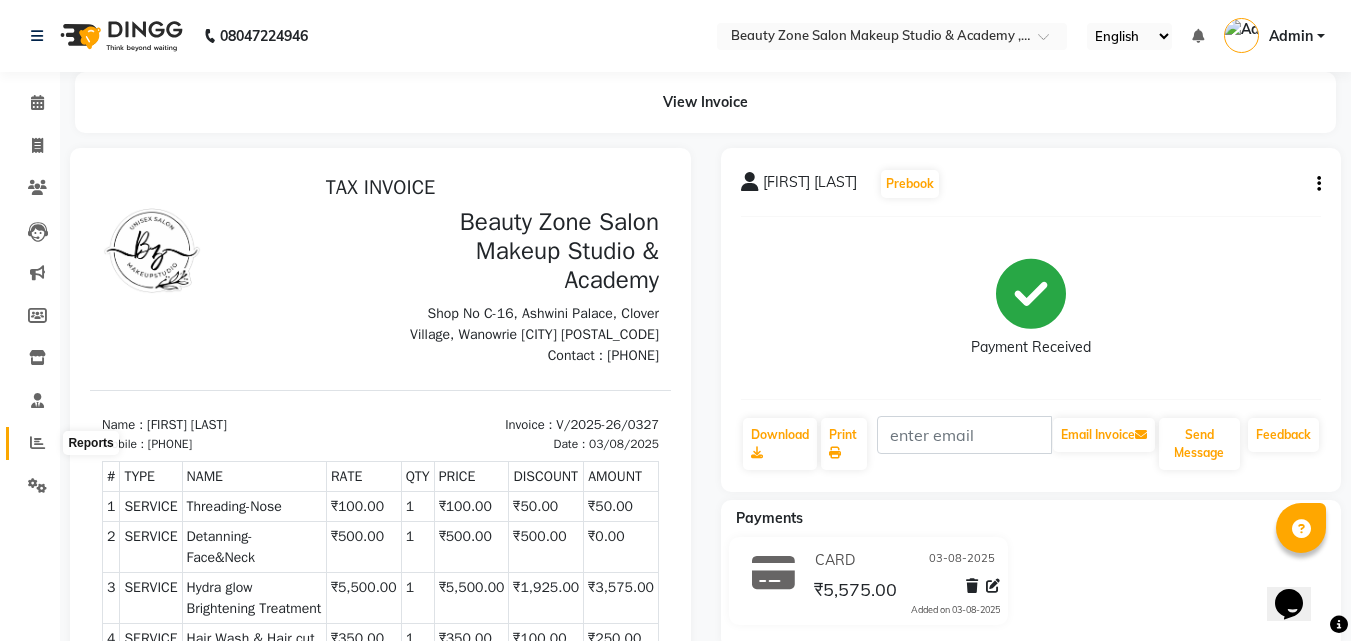 click 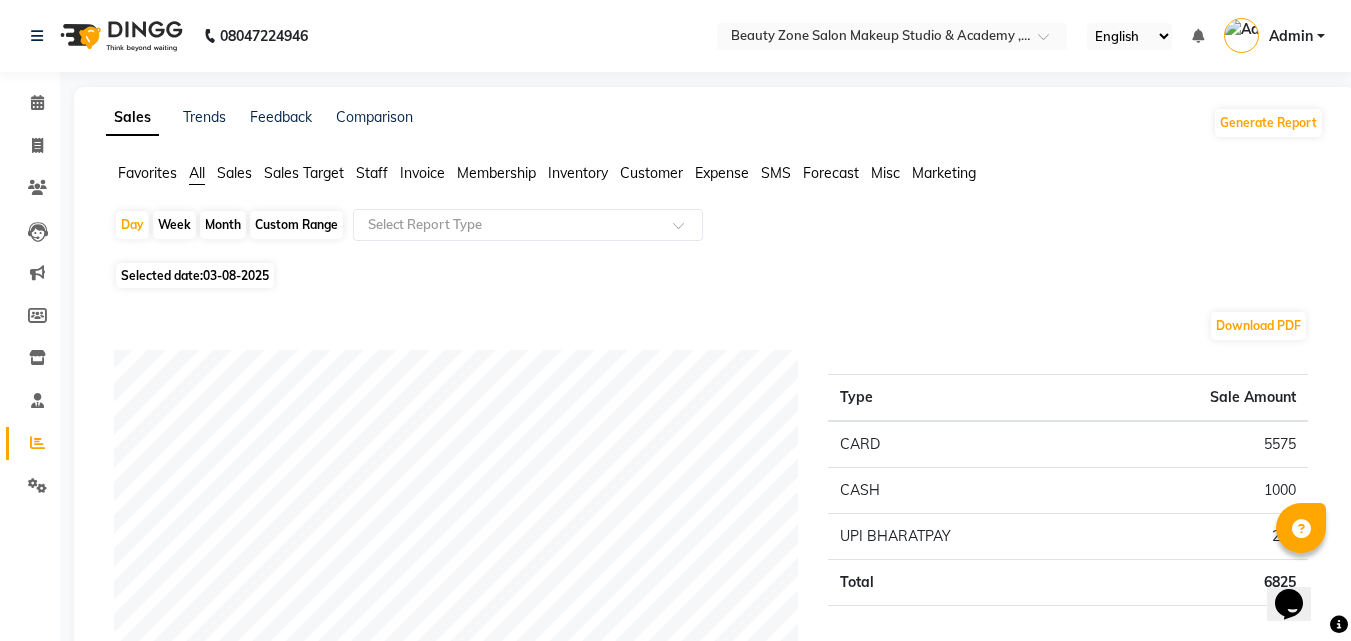 click on "Month" 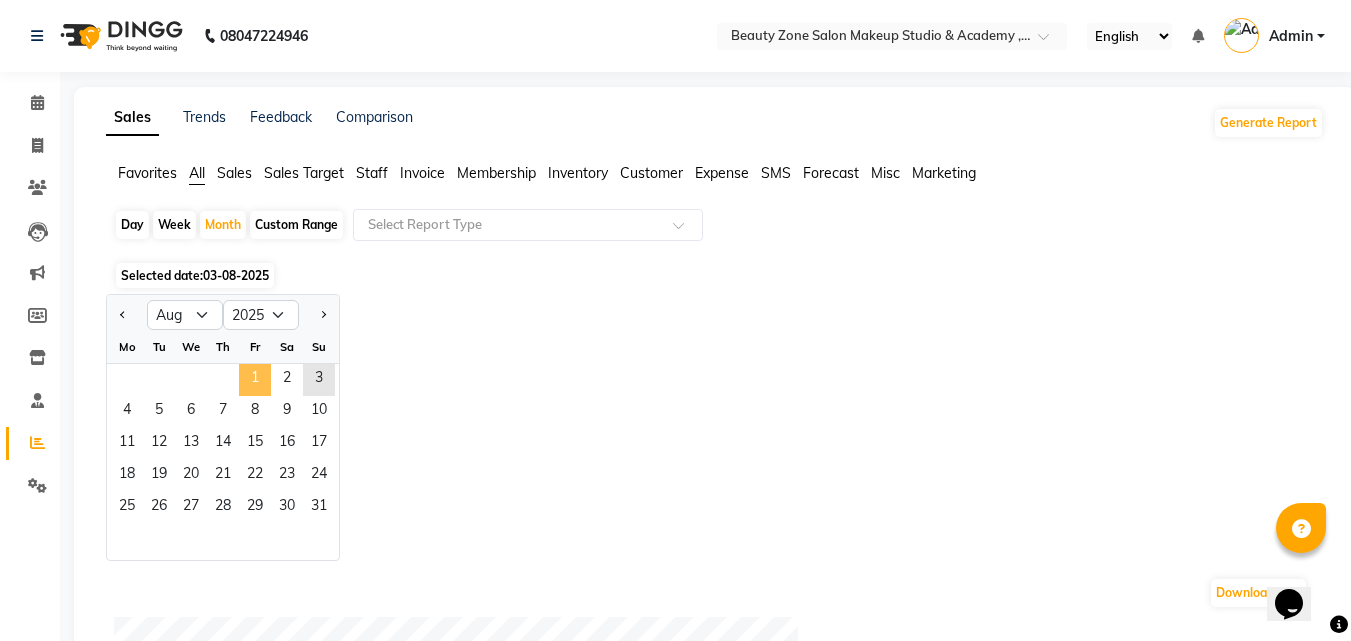 click on "1" 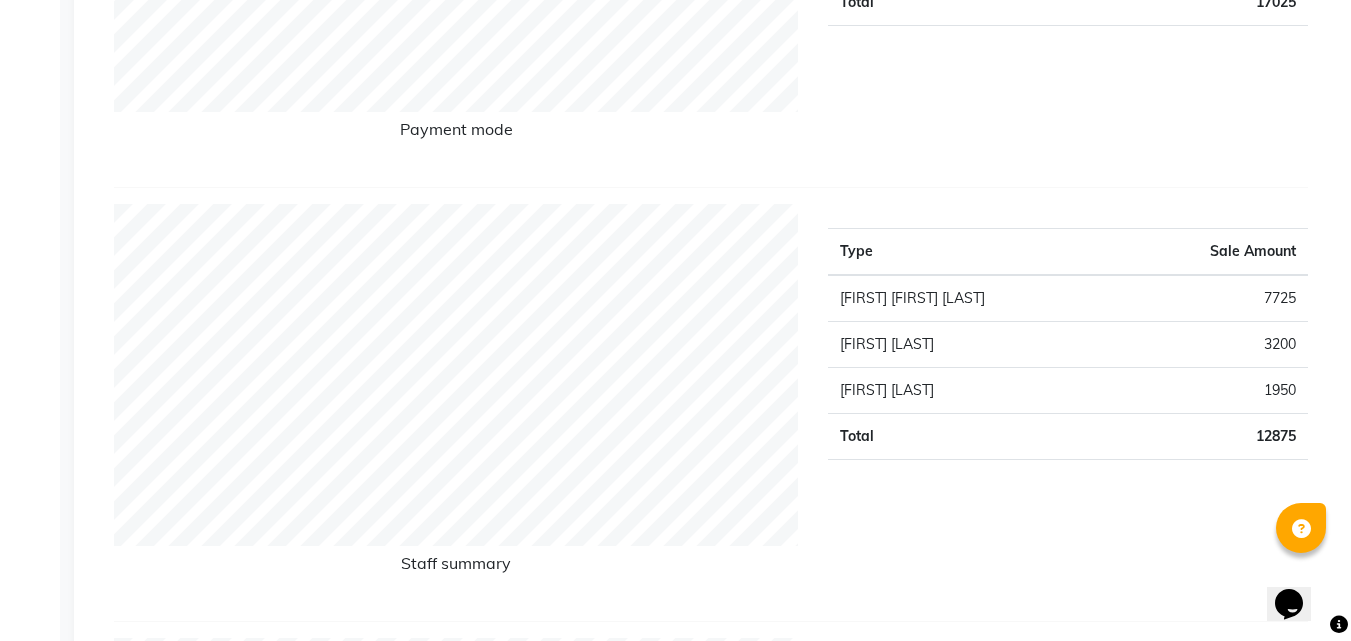 scroll, scrollTop: 0, scrollLeft: 0, axis: both 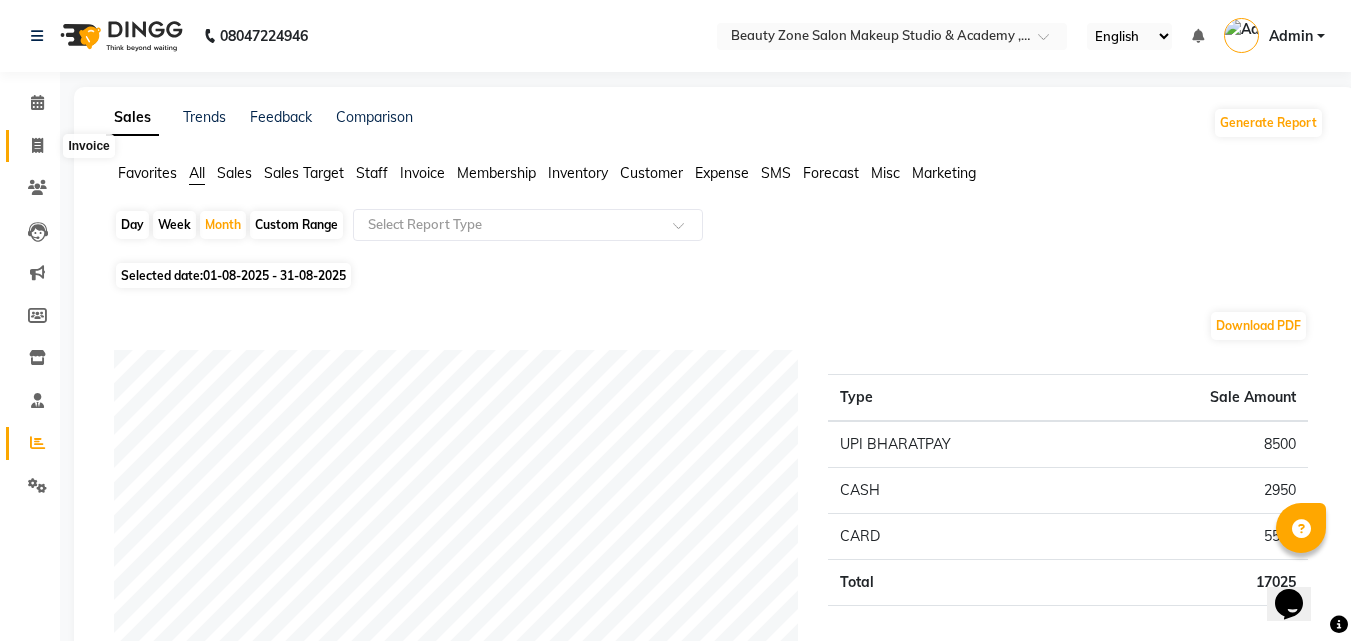 click 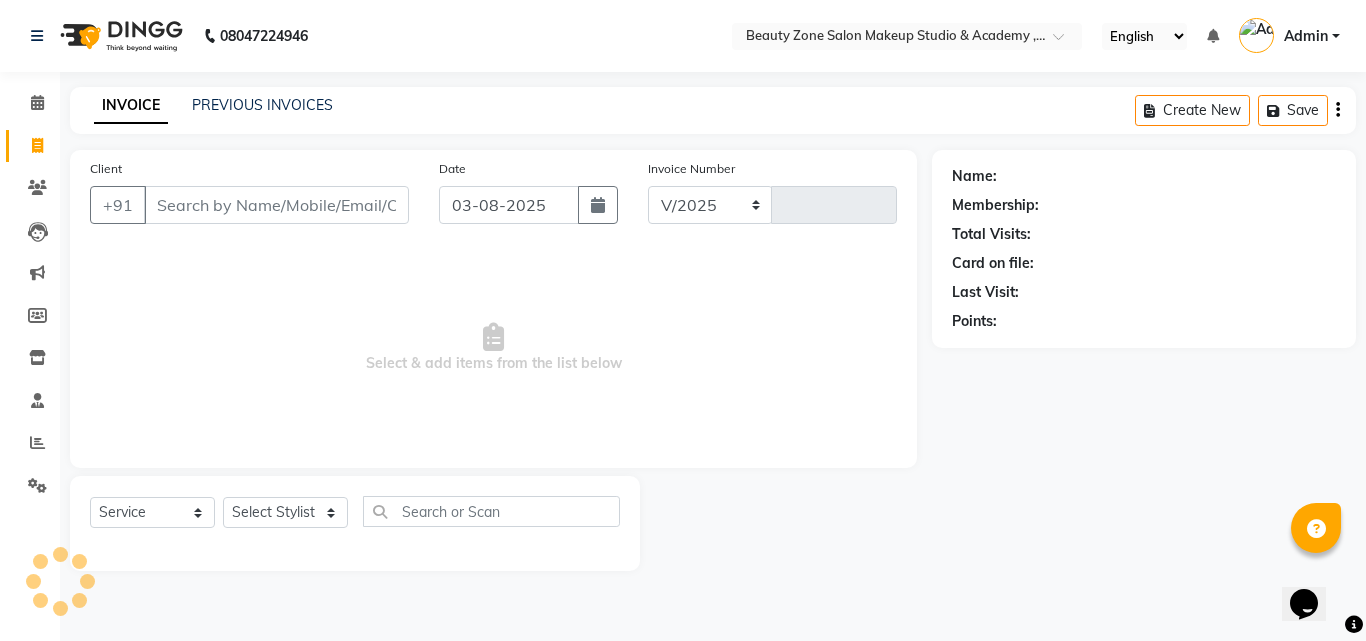 select on "4568" 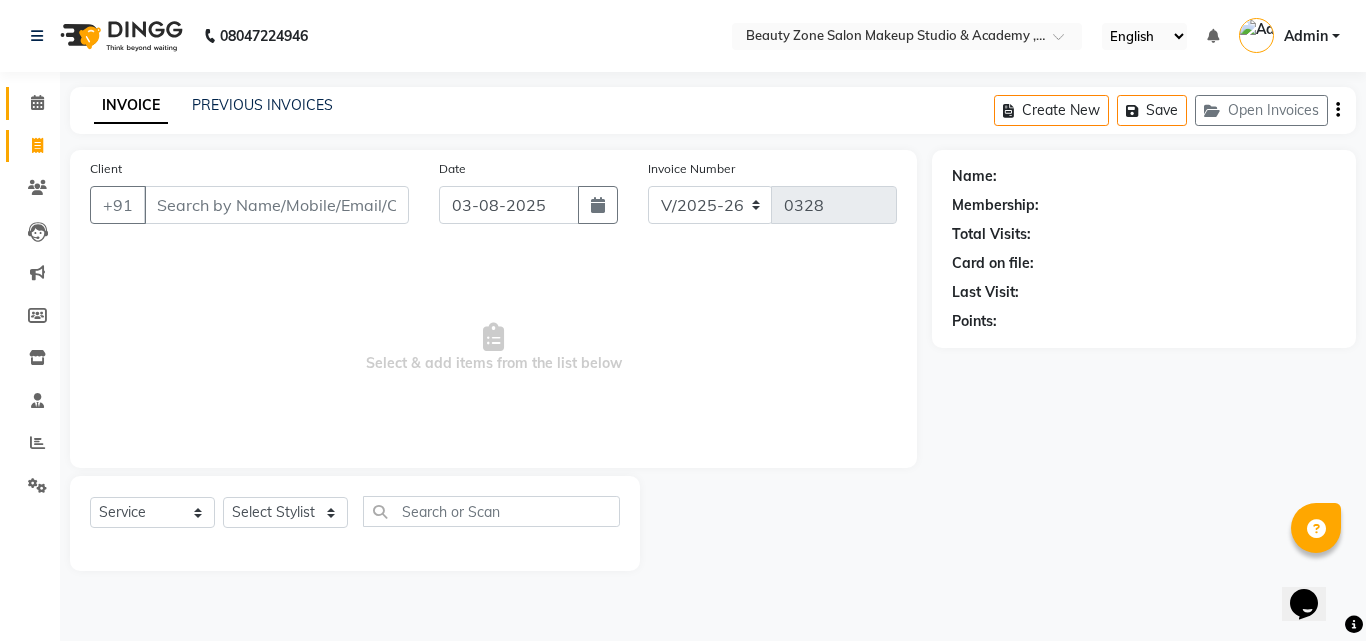 click on "Calendar" 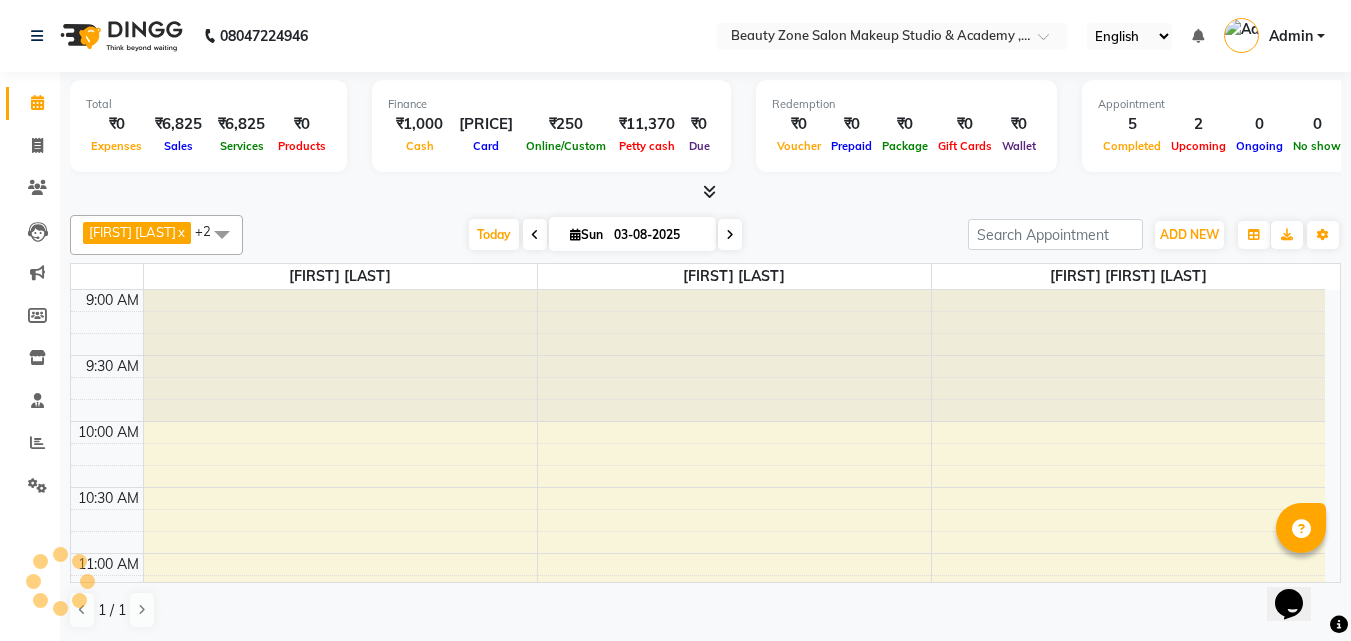 scroll, scrollTop: 0, scrollLeft: 0, axis: both 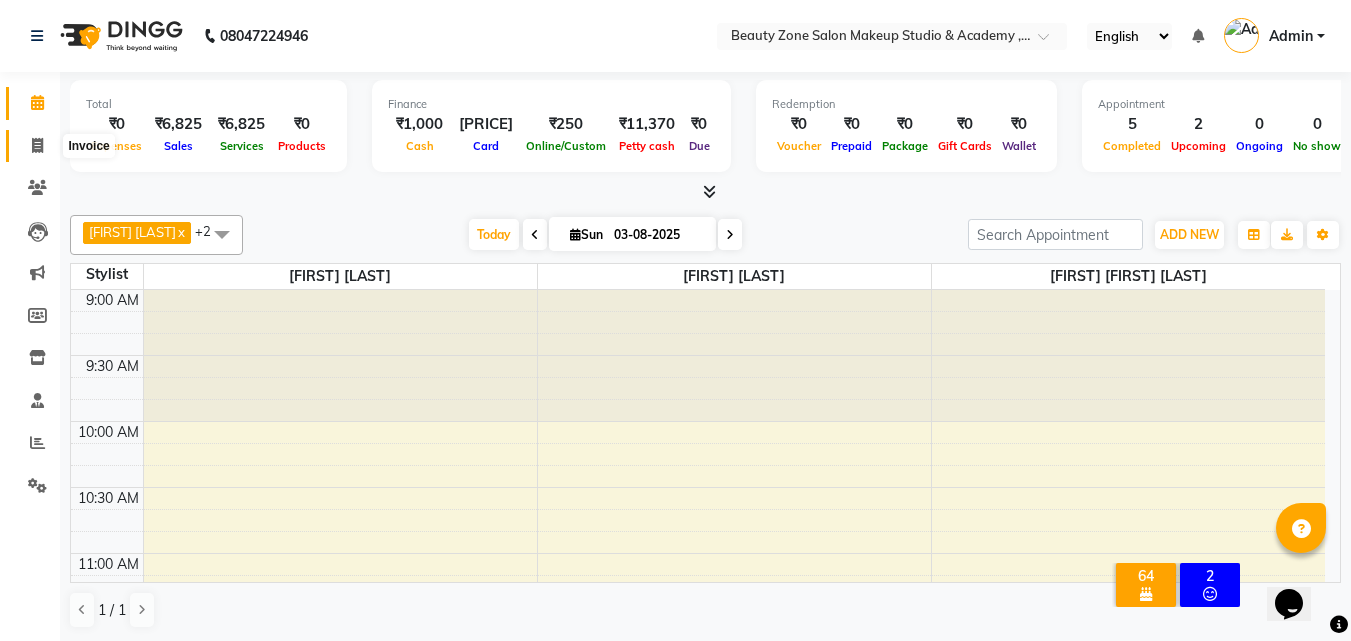 click 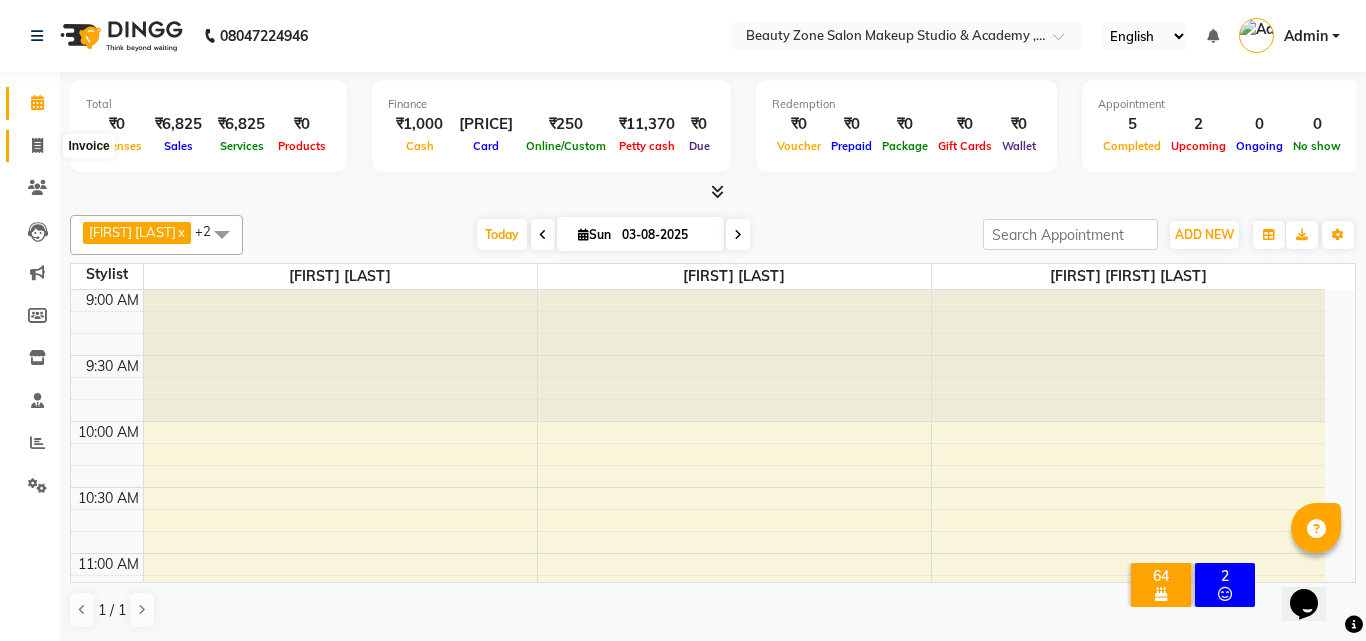 select on "4568" 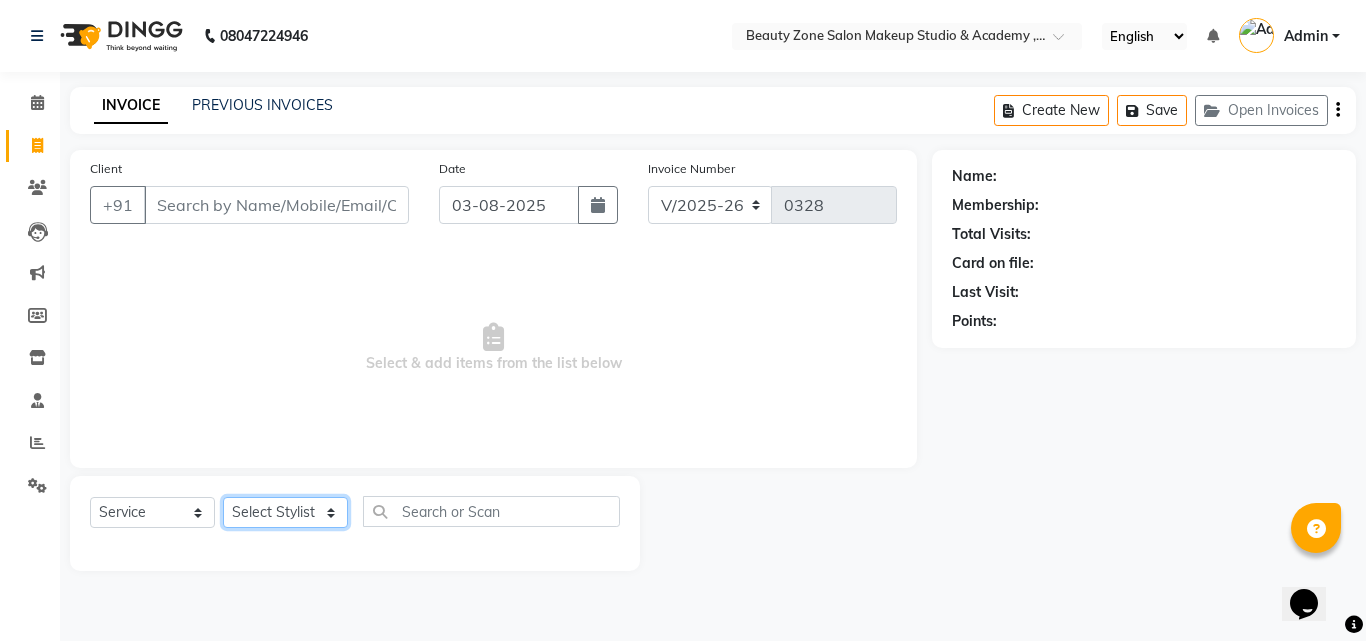 click on "Select Stylist Amol Walke Meghna Meshram Shivani Eknath Khade" 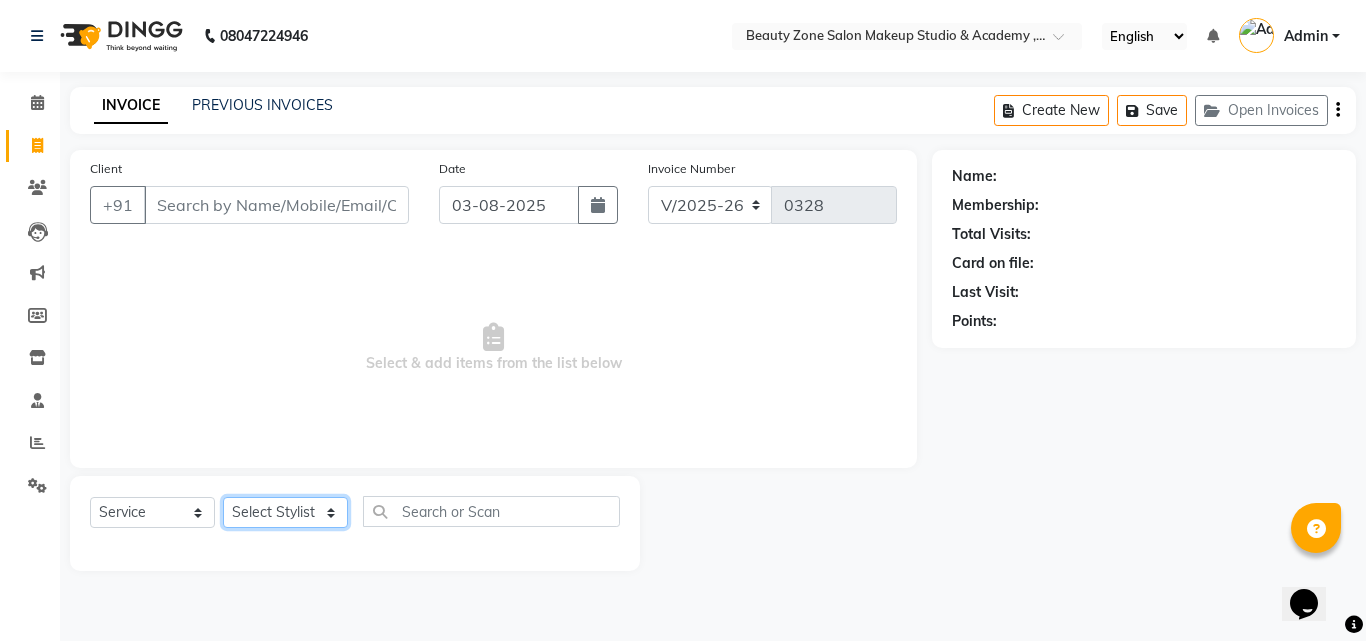 select on "72183" 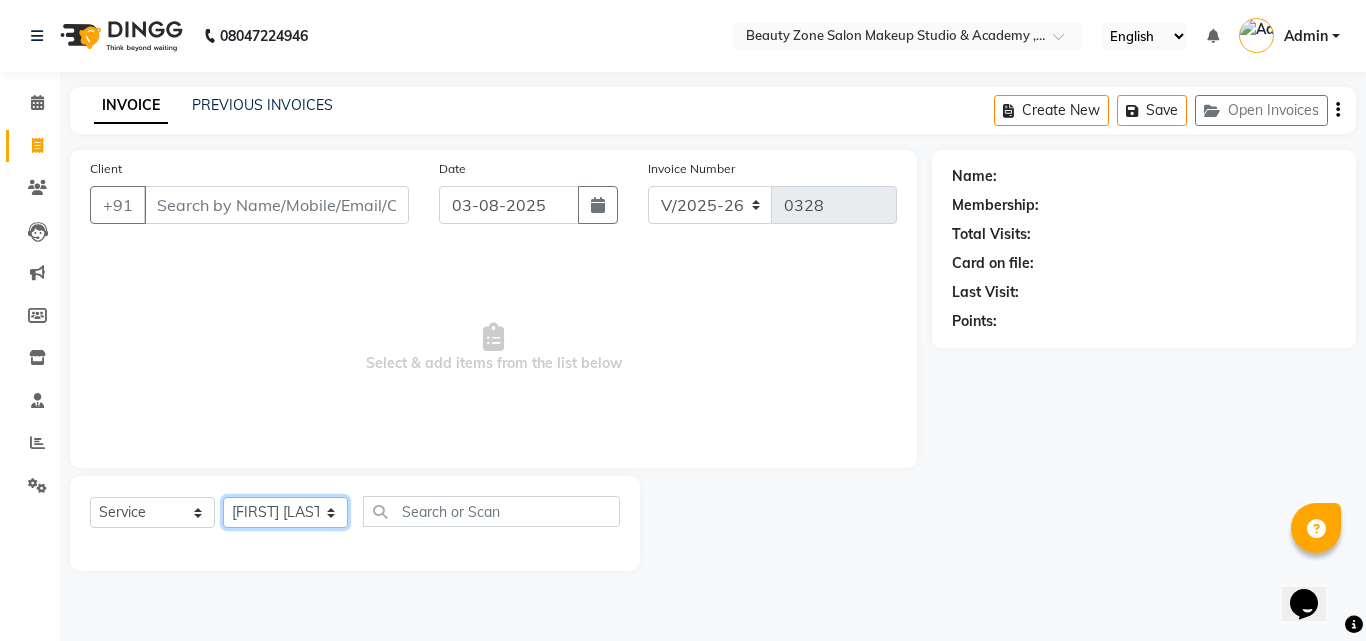 click on "Select Stylist Amol Walke Meghna Meshram Shivani Eknath Khade" 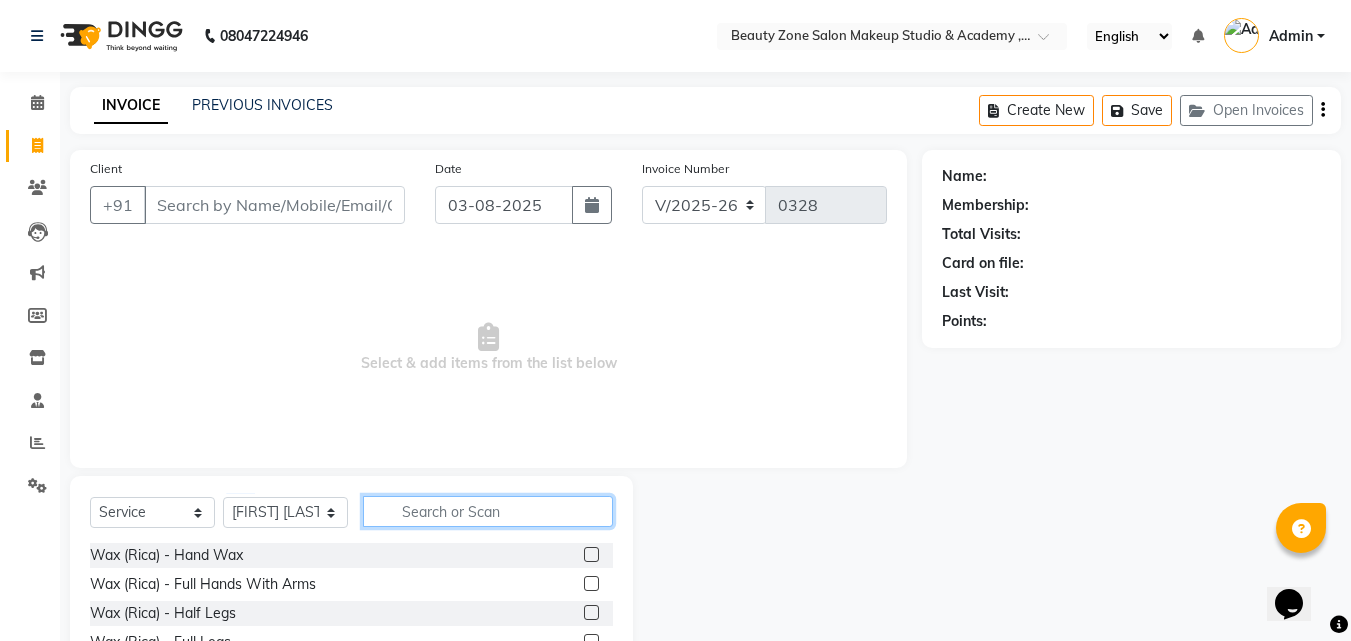 click 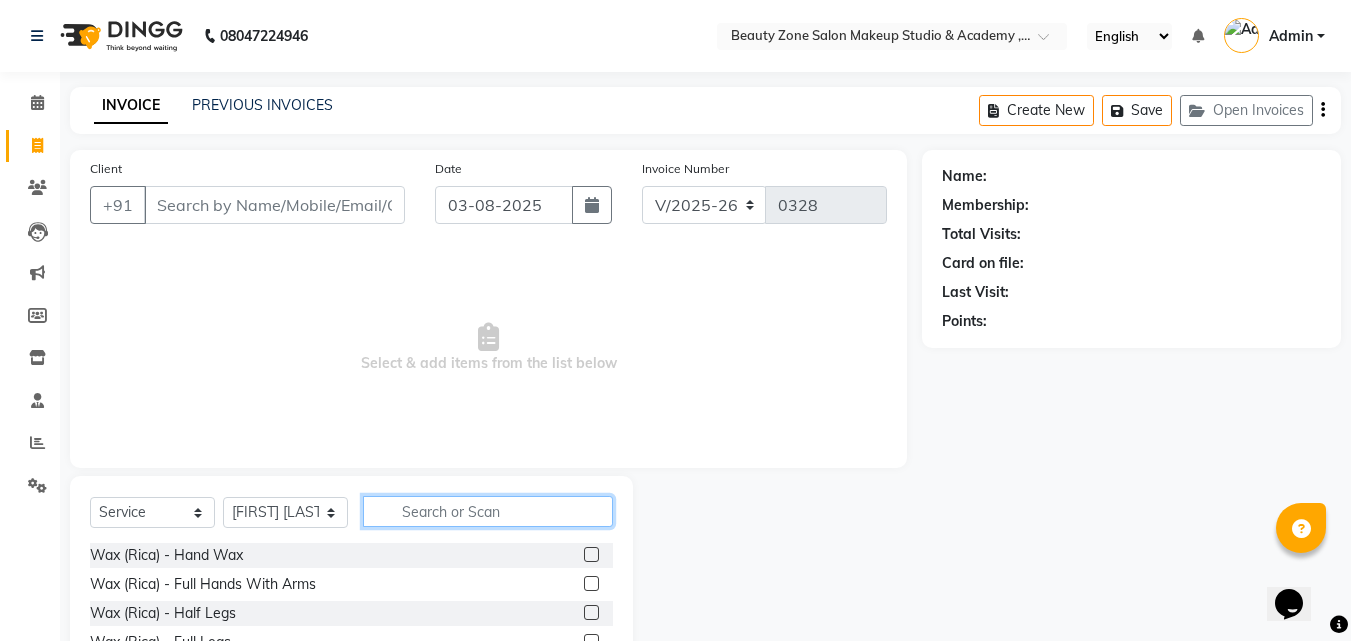 type on "h" 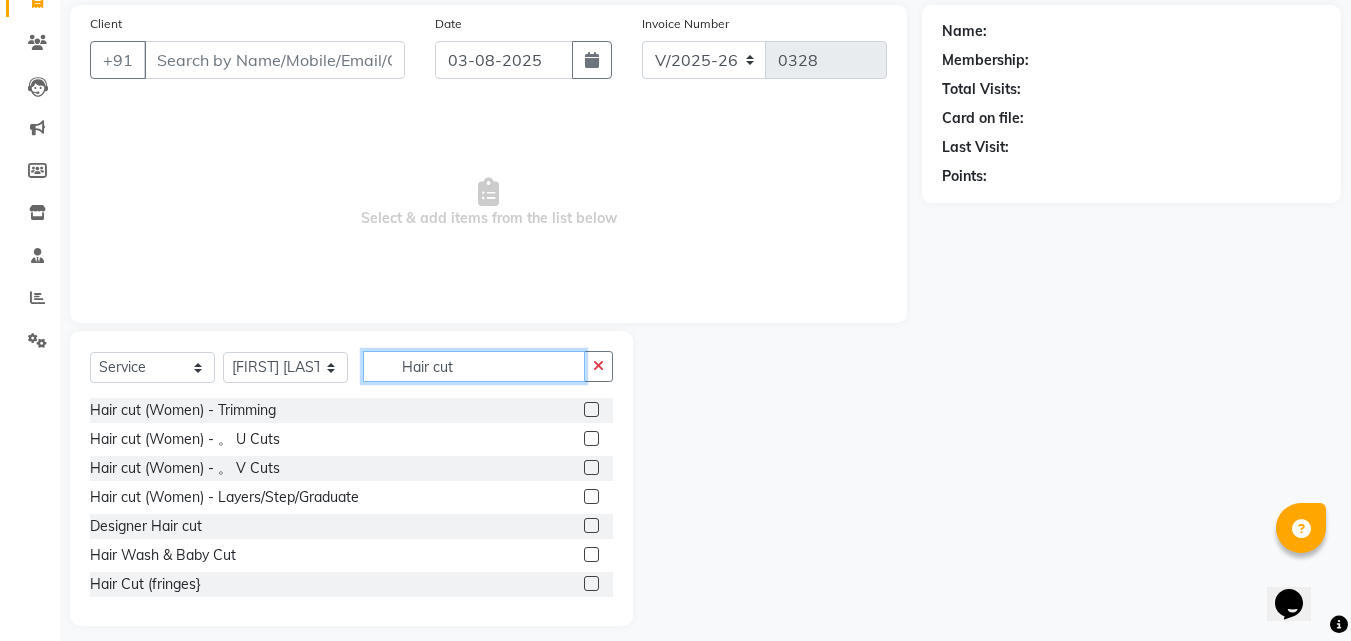scroll, scrollTop: 147, scrollLeft: 0, axis: vertical 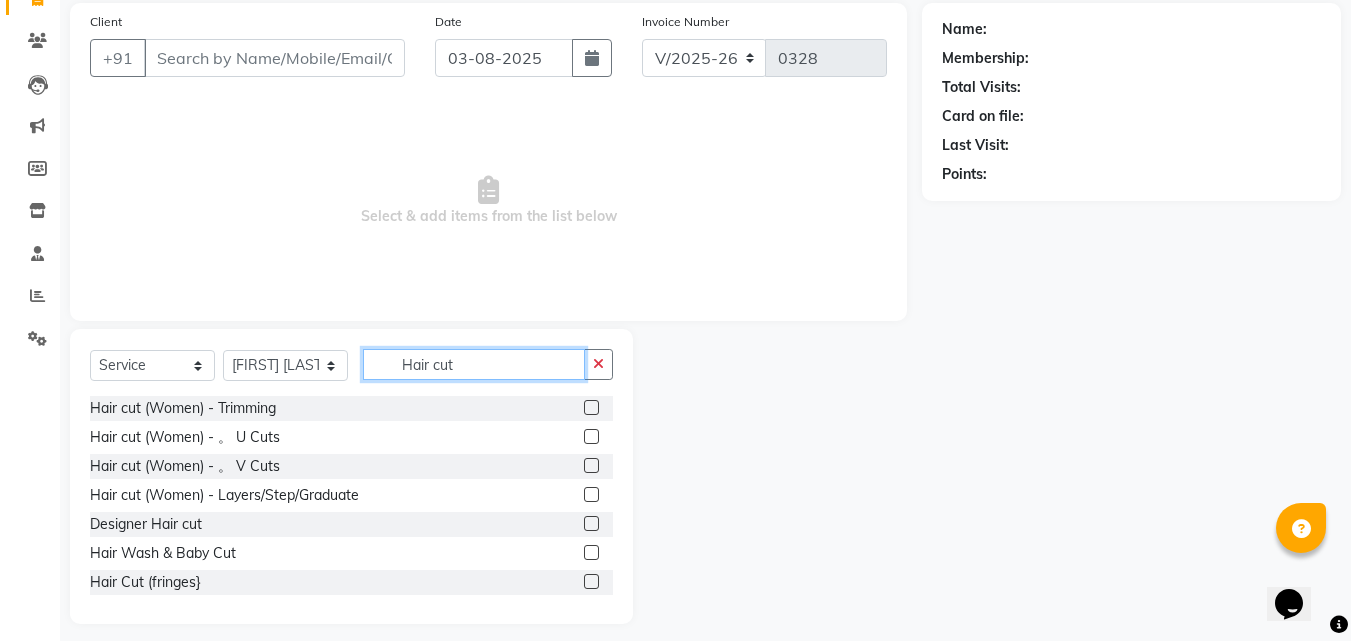 type on "Hair cut" 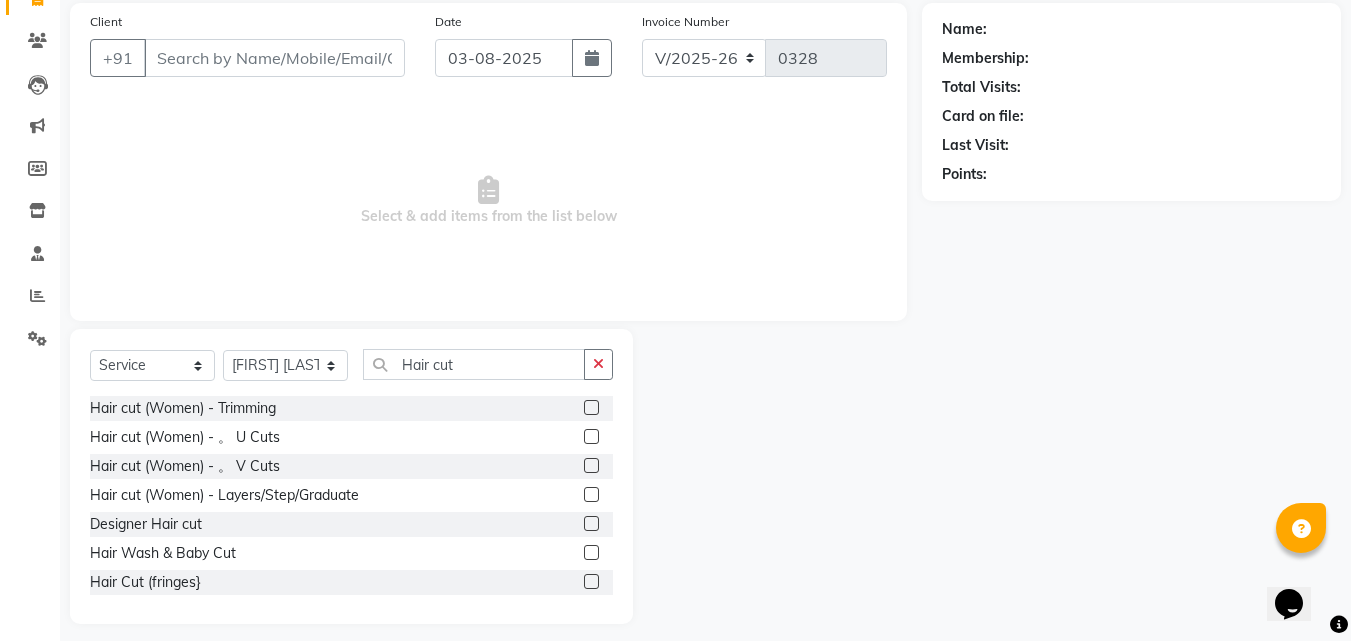 click 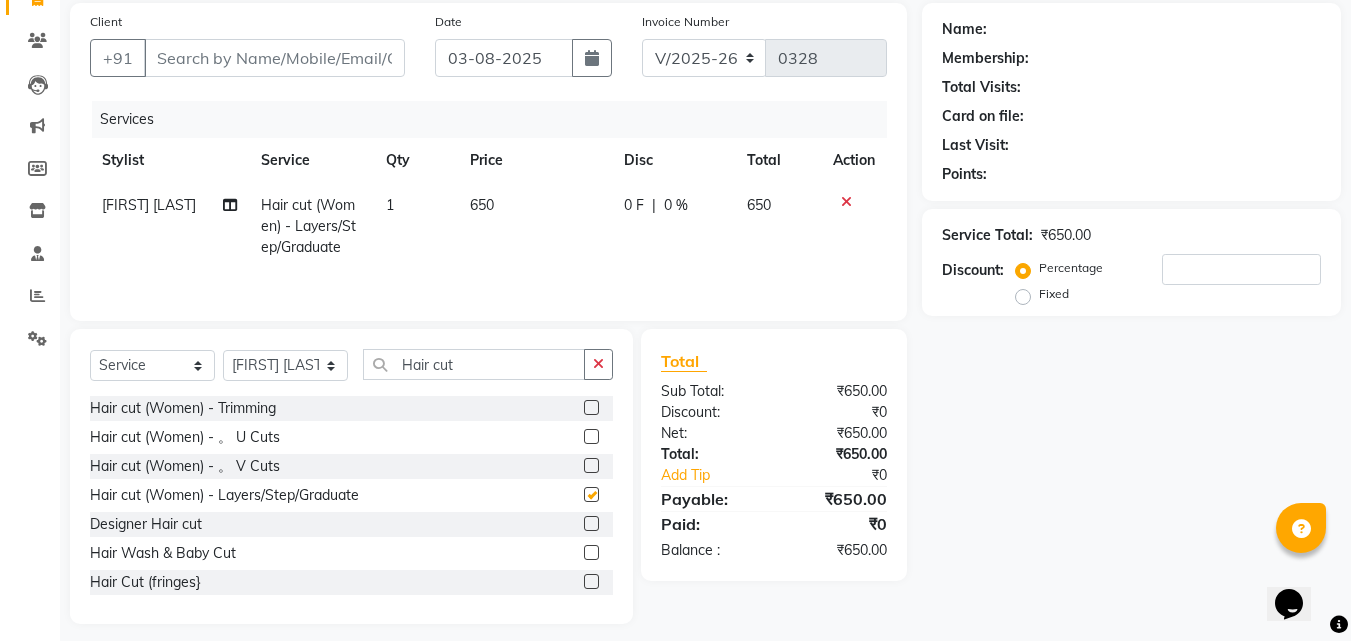 checkbox on "false" 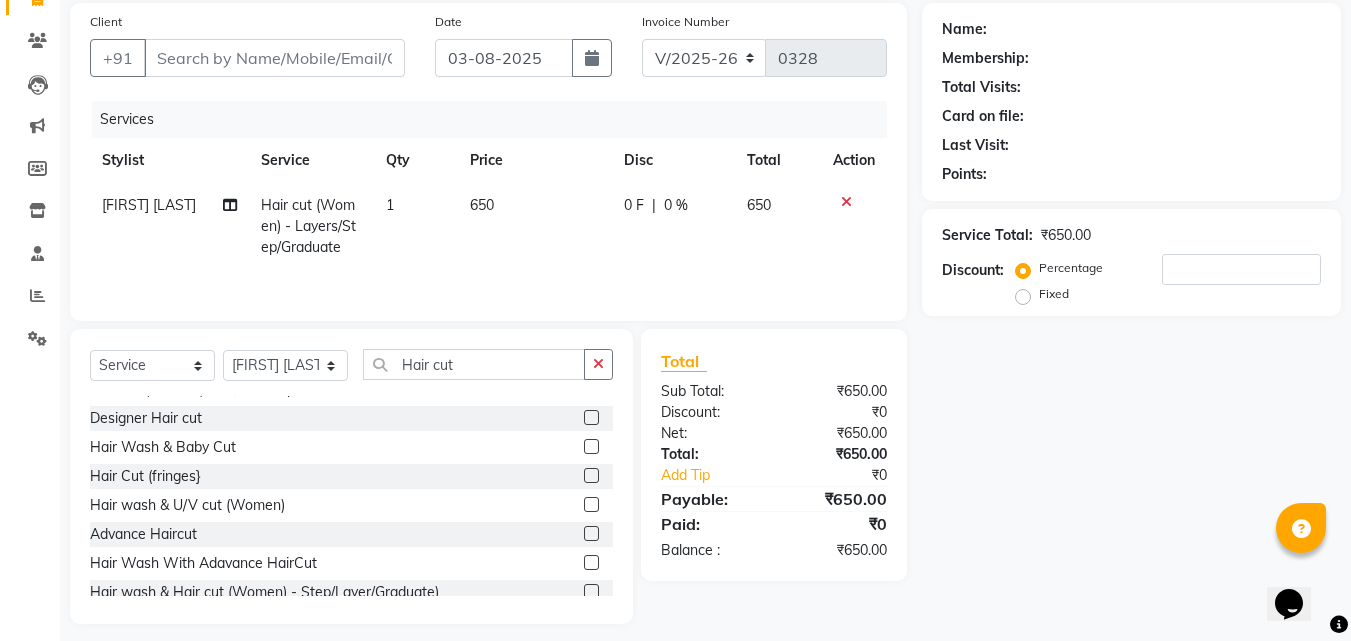 scroll, scrollTop: 118, scrollLeft: 0, axis: vertical 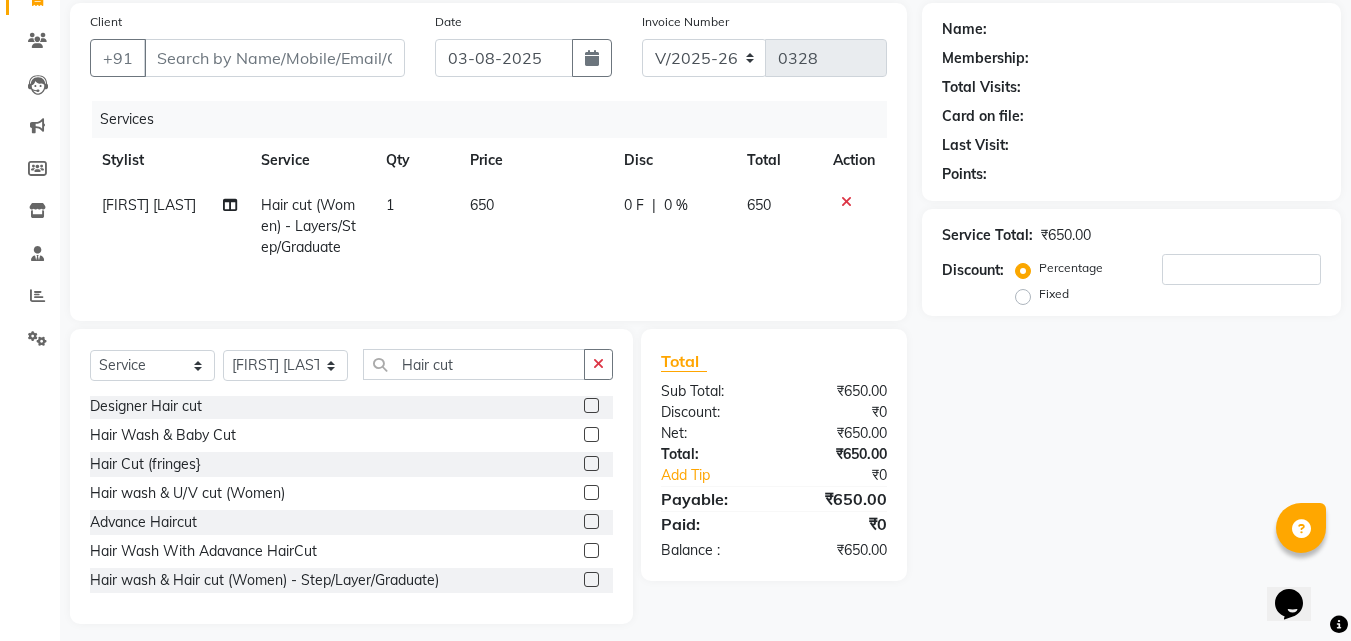 click 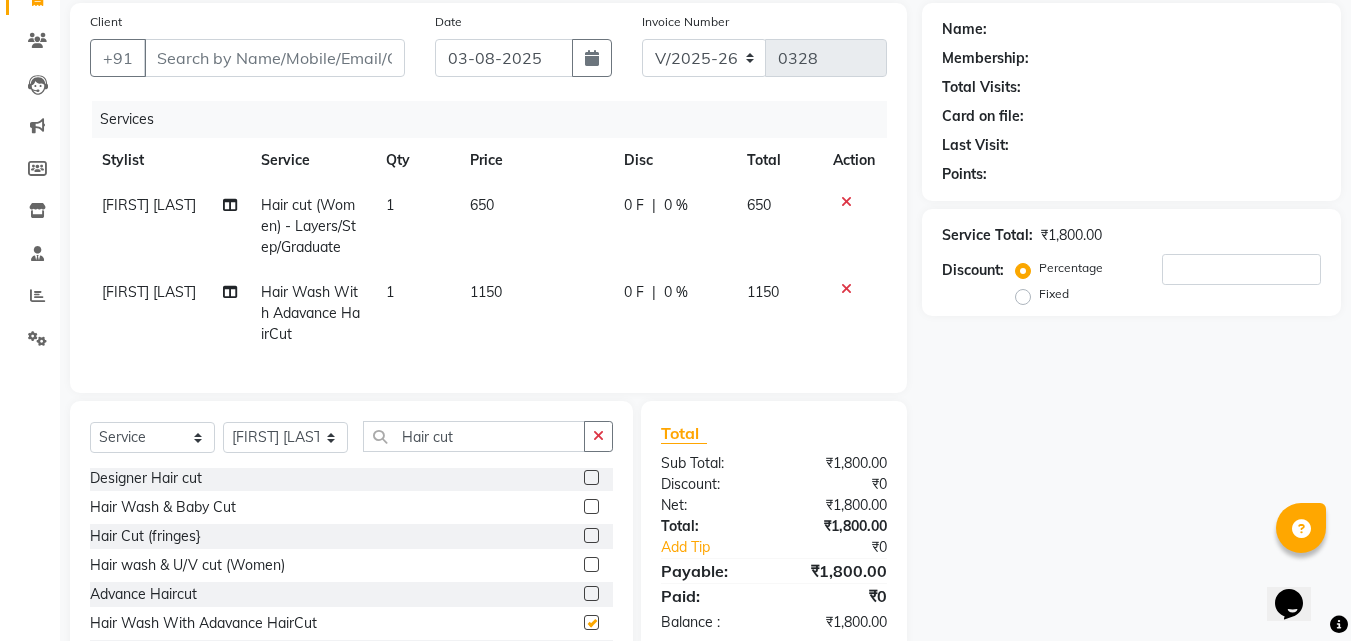 checkbox on "false" 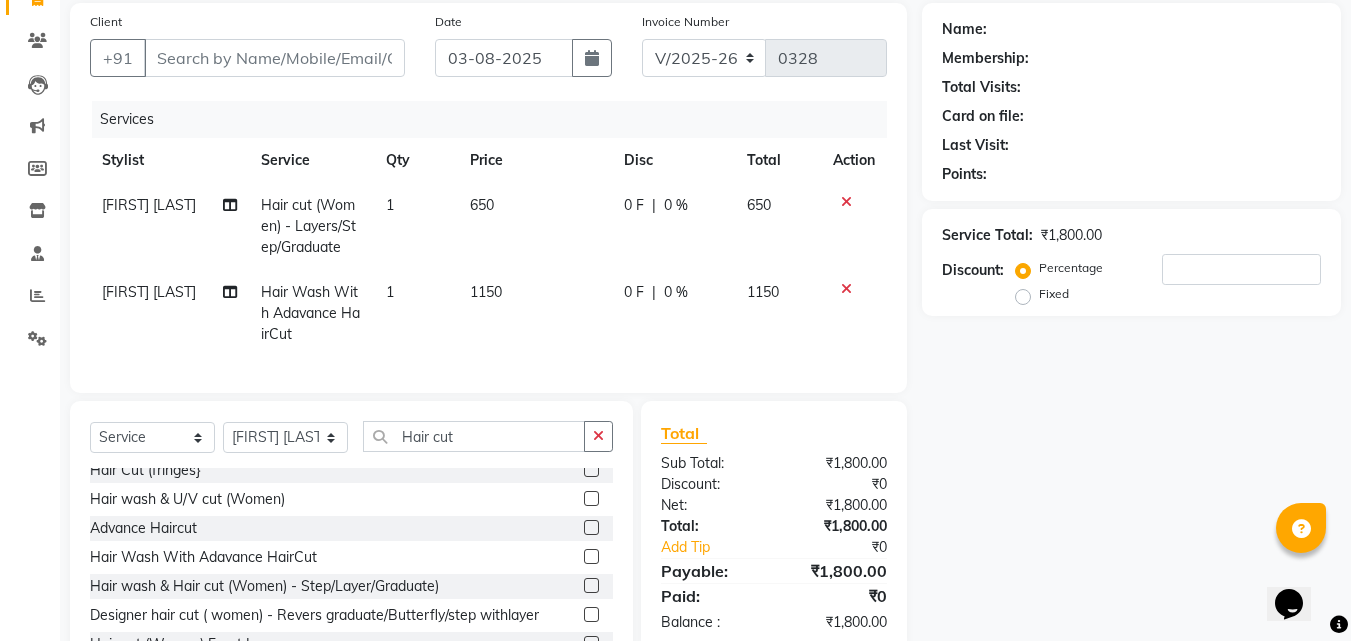 scroll, scrollTop: 193, scrollLeft: 0, axis: vertical 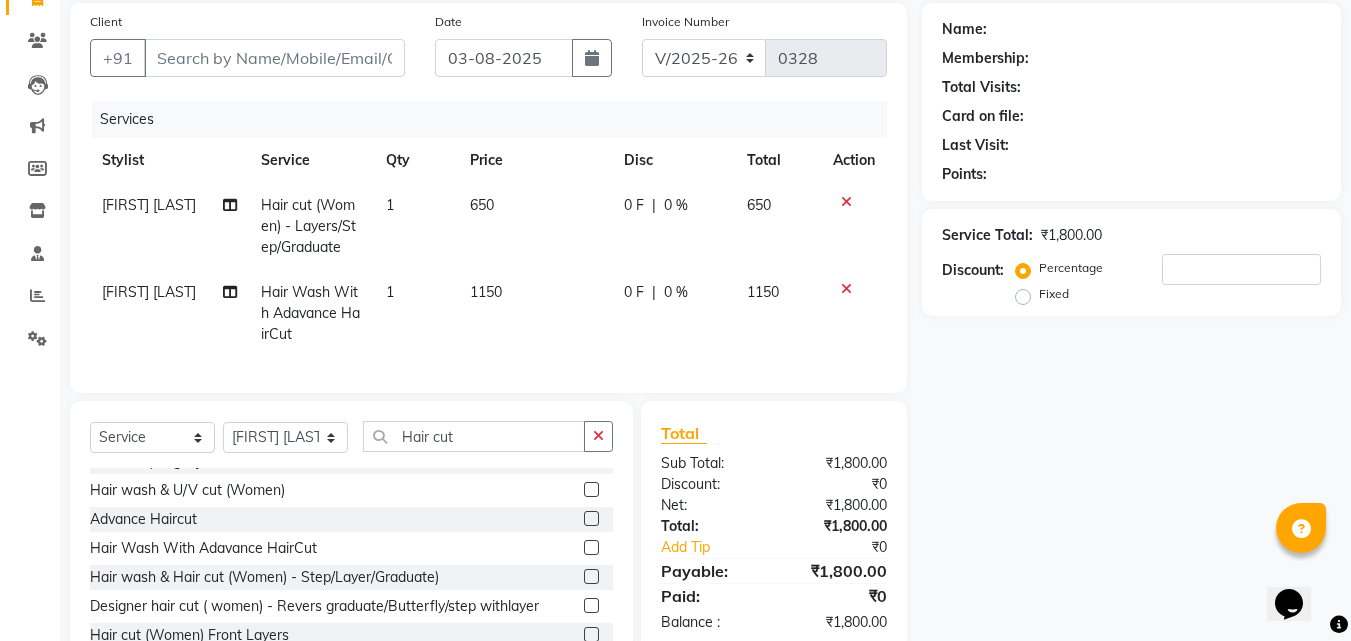 click 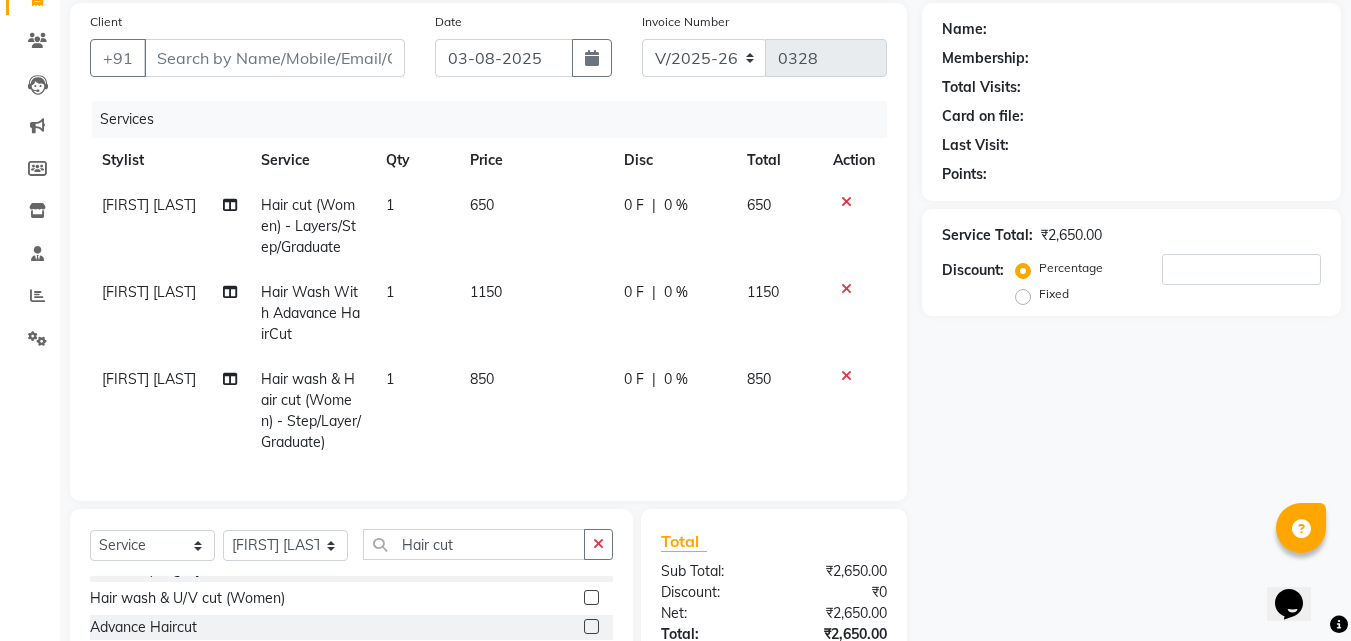 checkbox on "false" 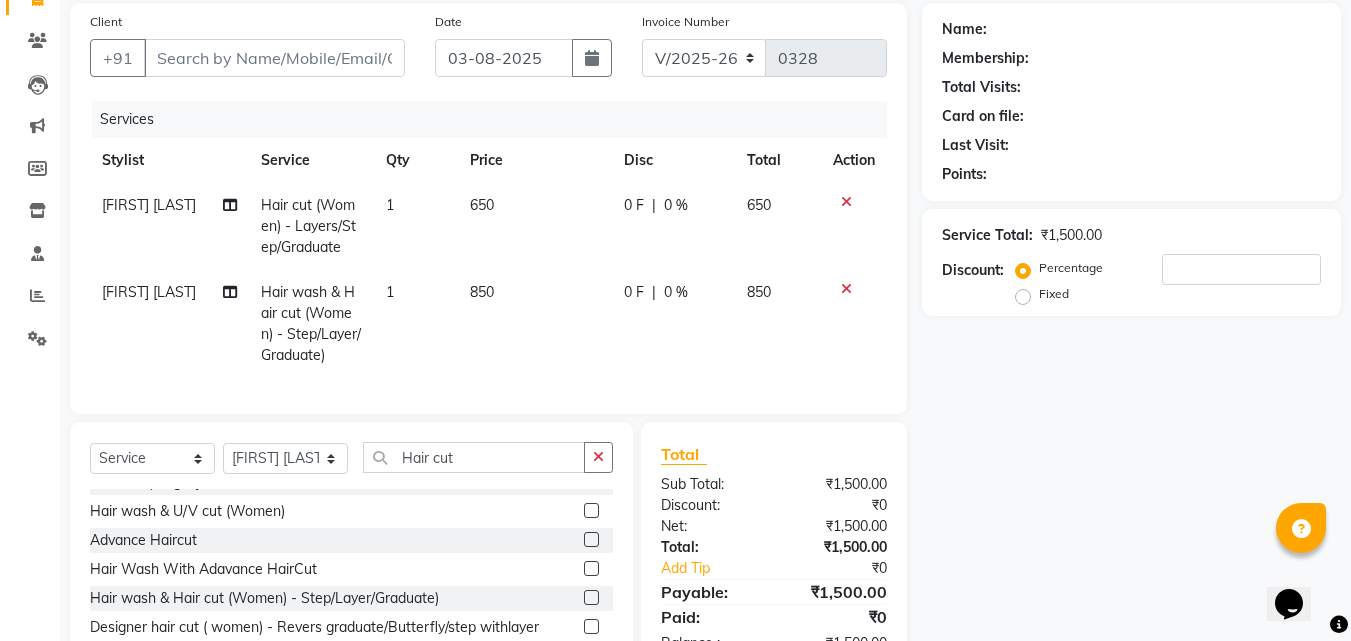 click 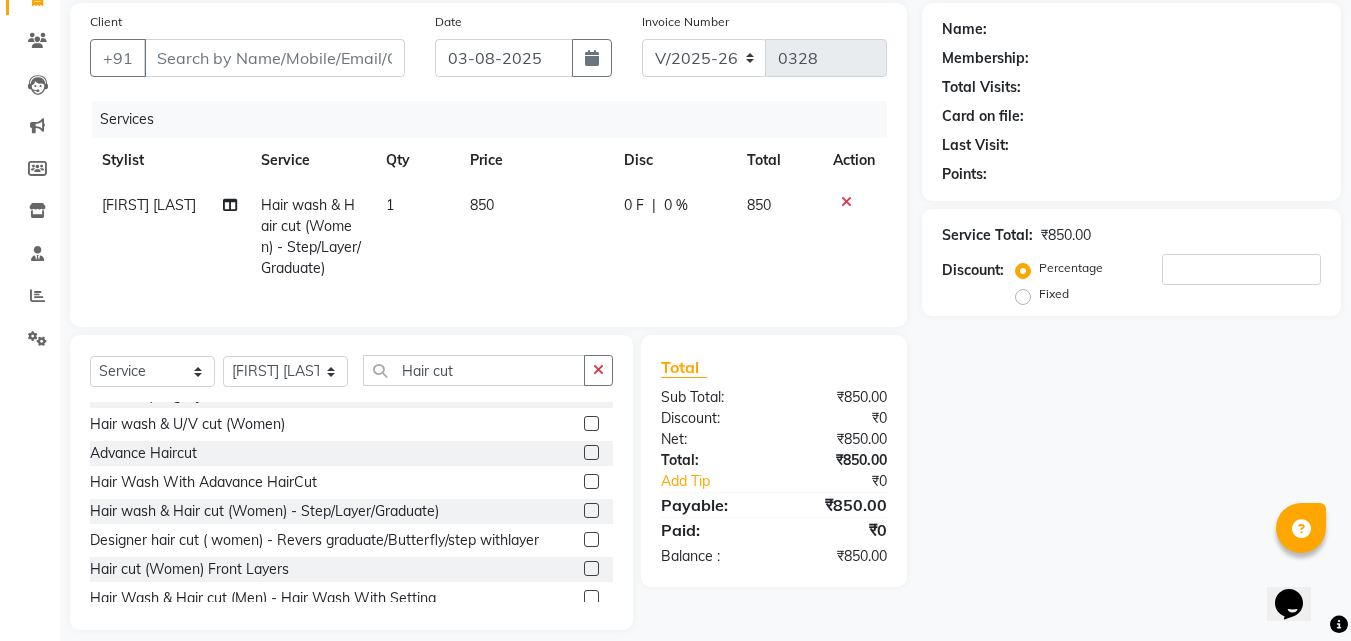 click on "0 %" 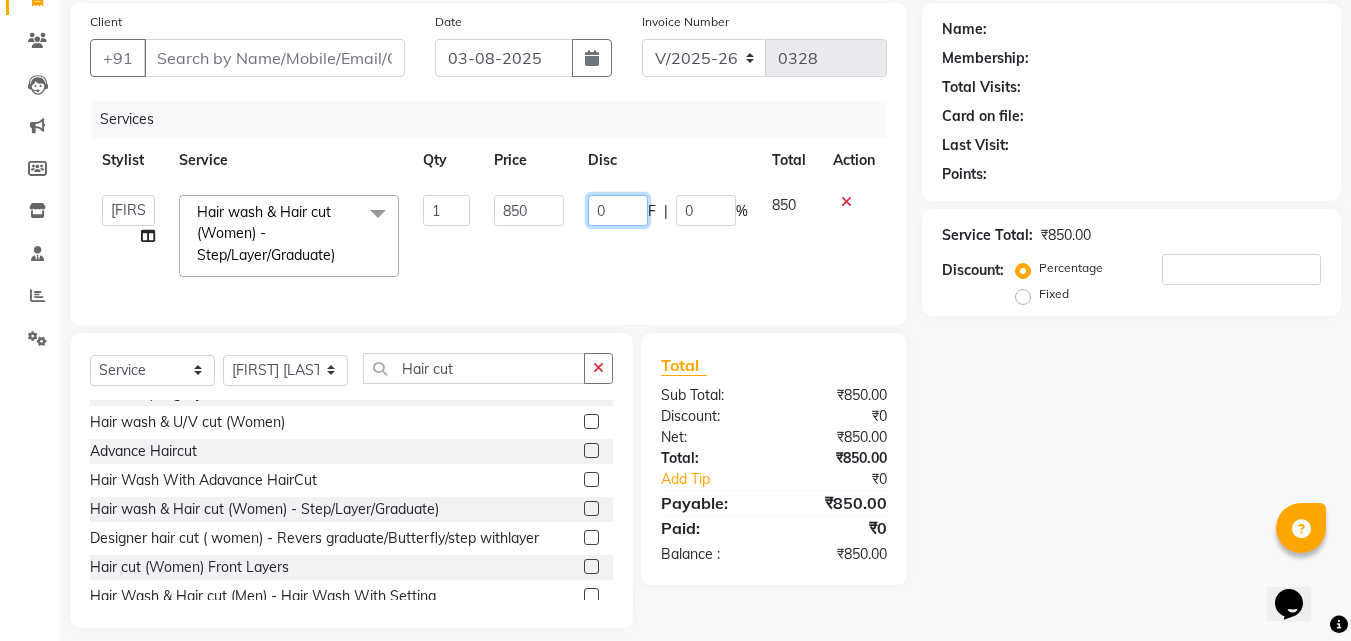 click on "0" 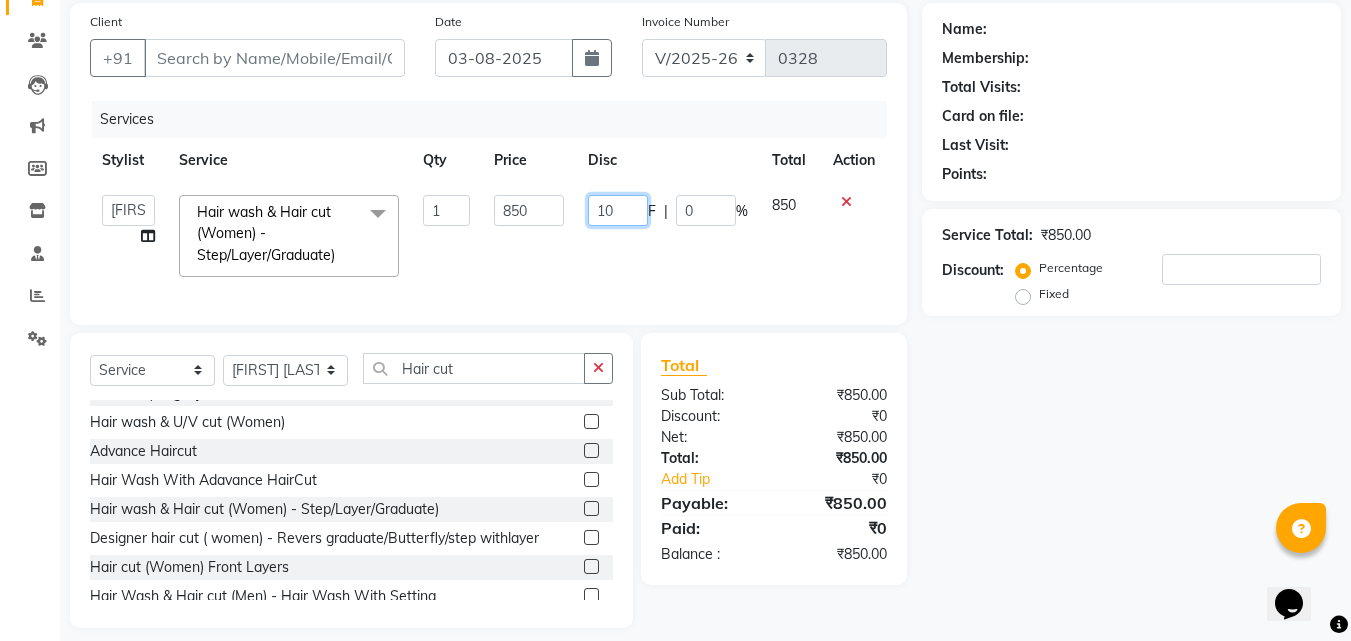 type on "100" 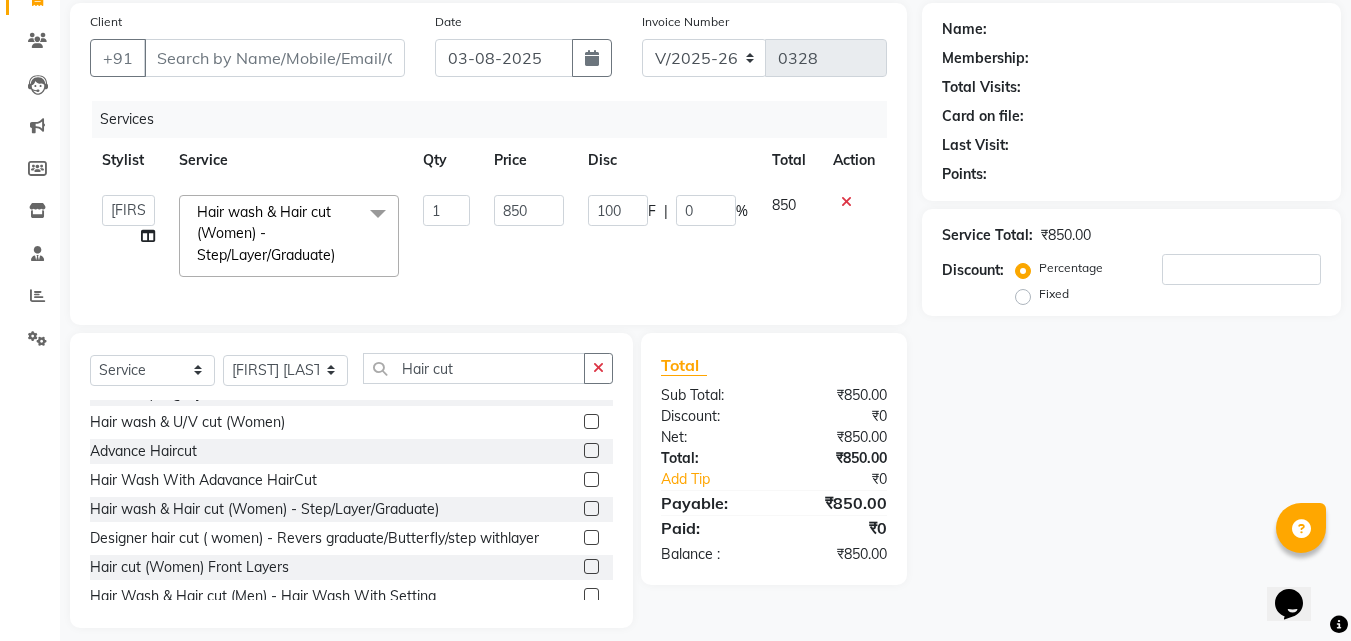 click on "100 F | 0 %" 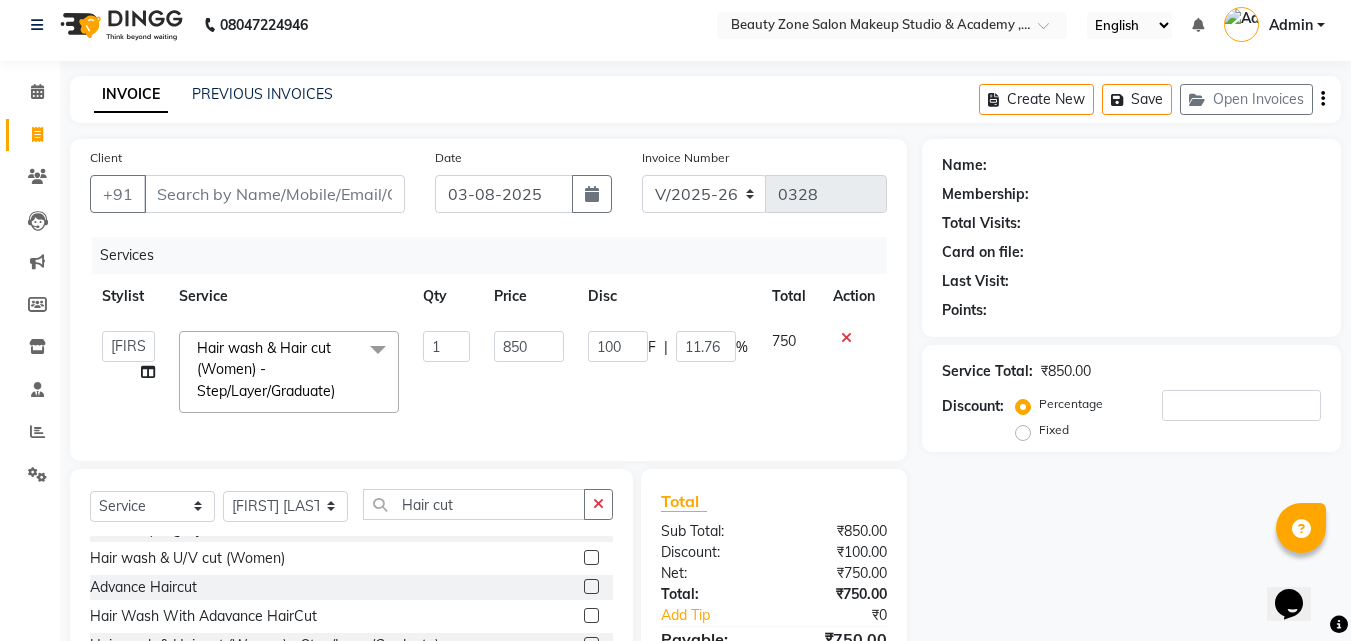 scroll, scrollTop: 0, scrollLeft: 0, axis: both 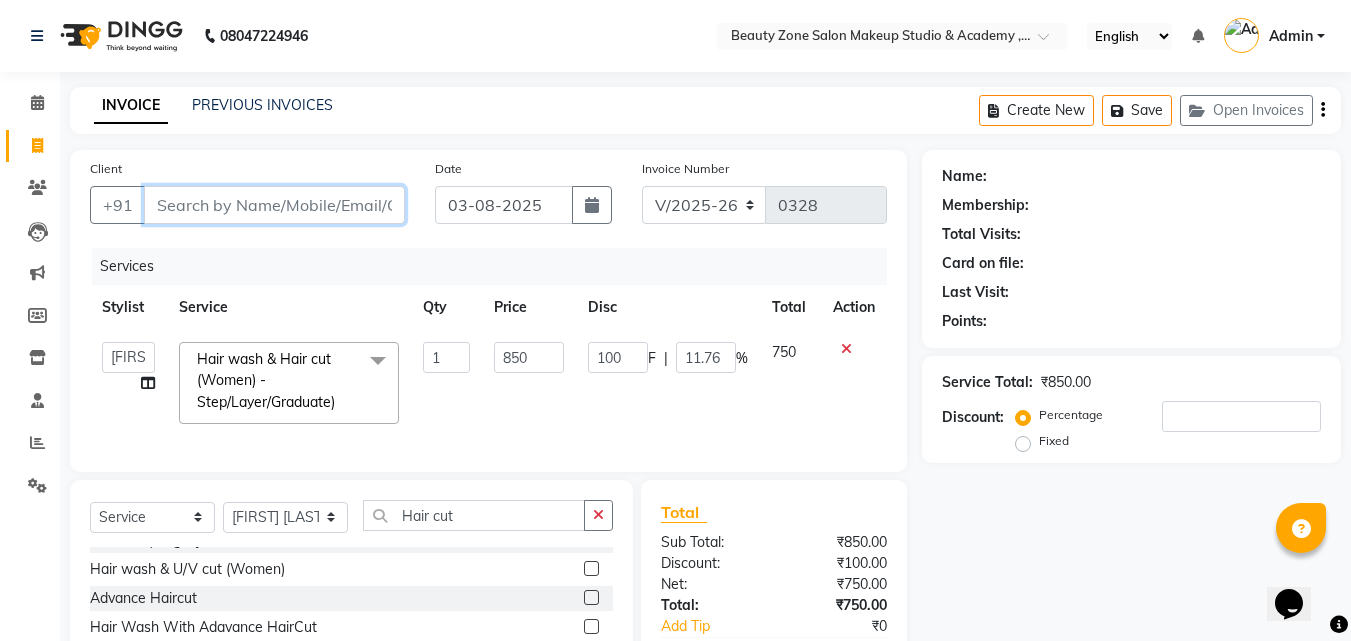 click on "Client" at bounding box center [274, 205] 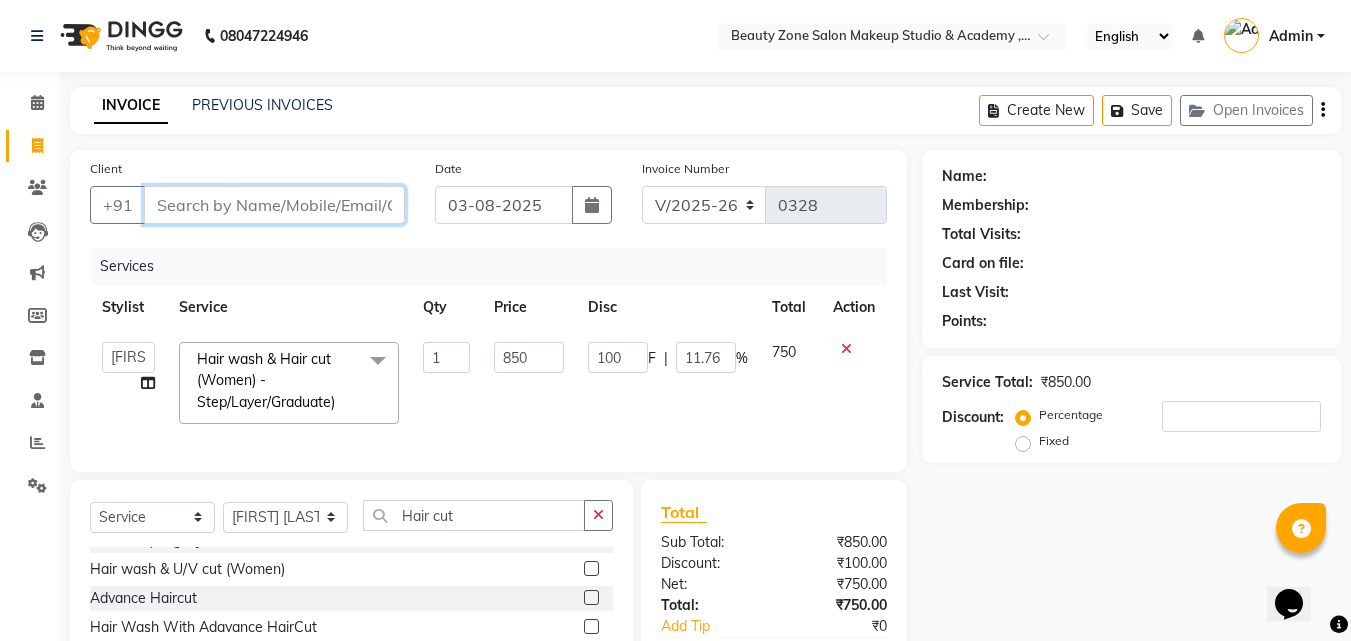 type on "8" 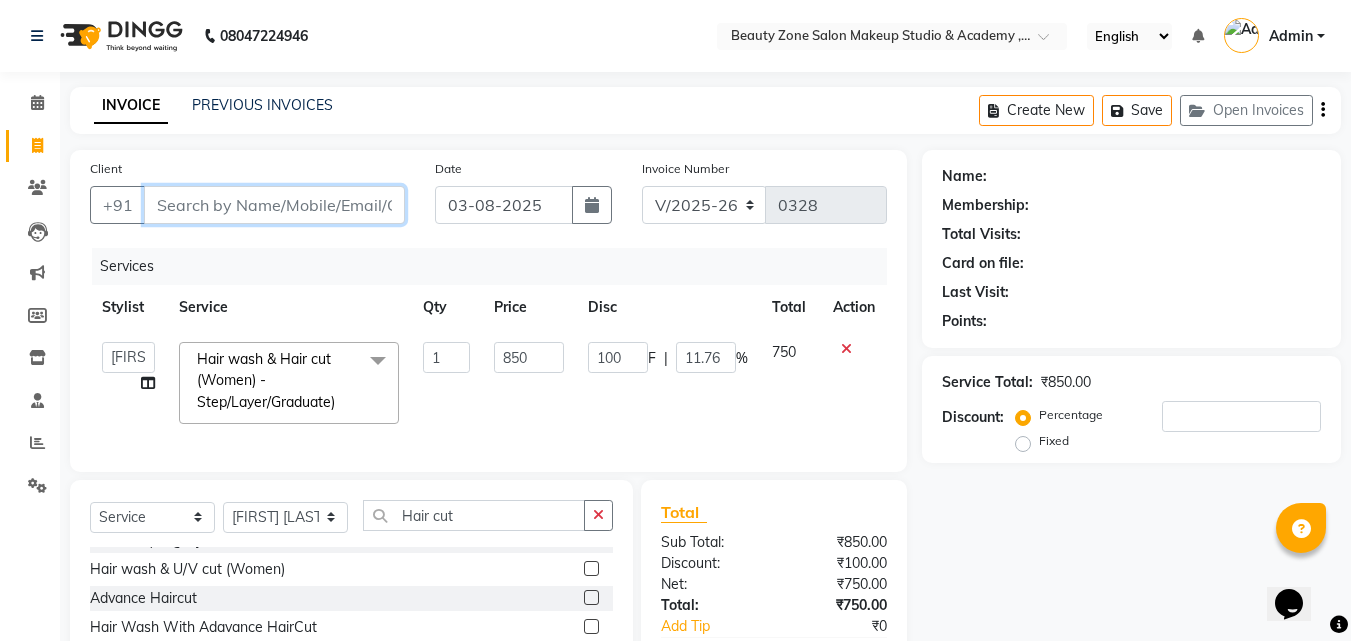 type on "0" 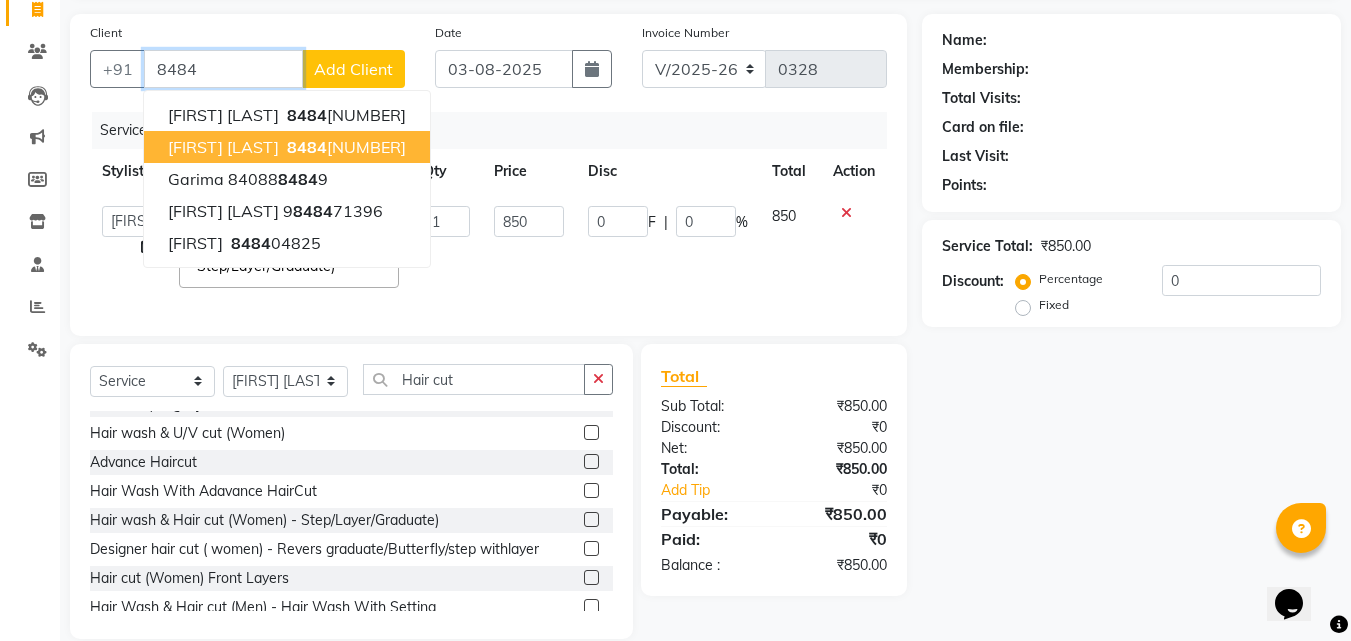 scroll, scrollTop: 138, scrollLeft: 0, axis: vertical 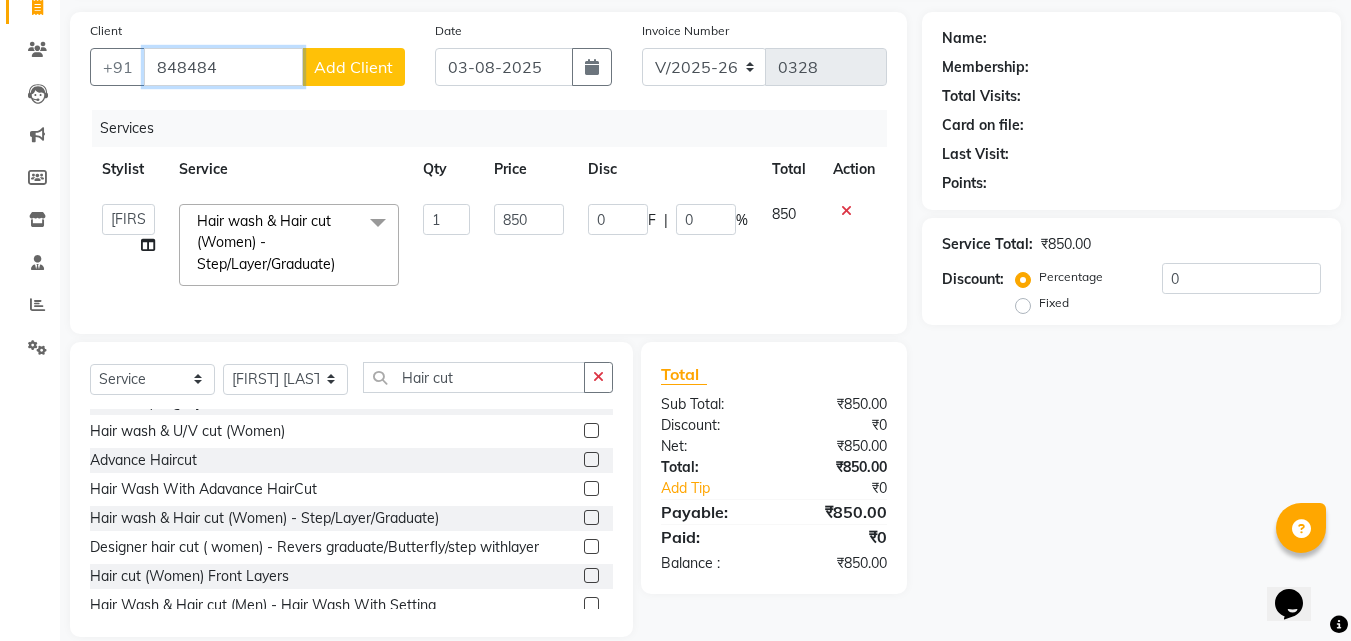 click on "848484" at bounding box center [223, 67] 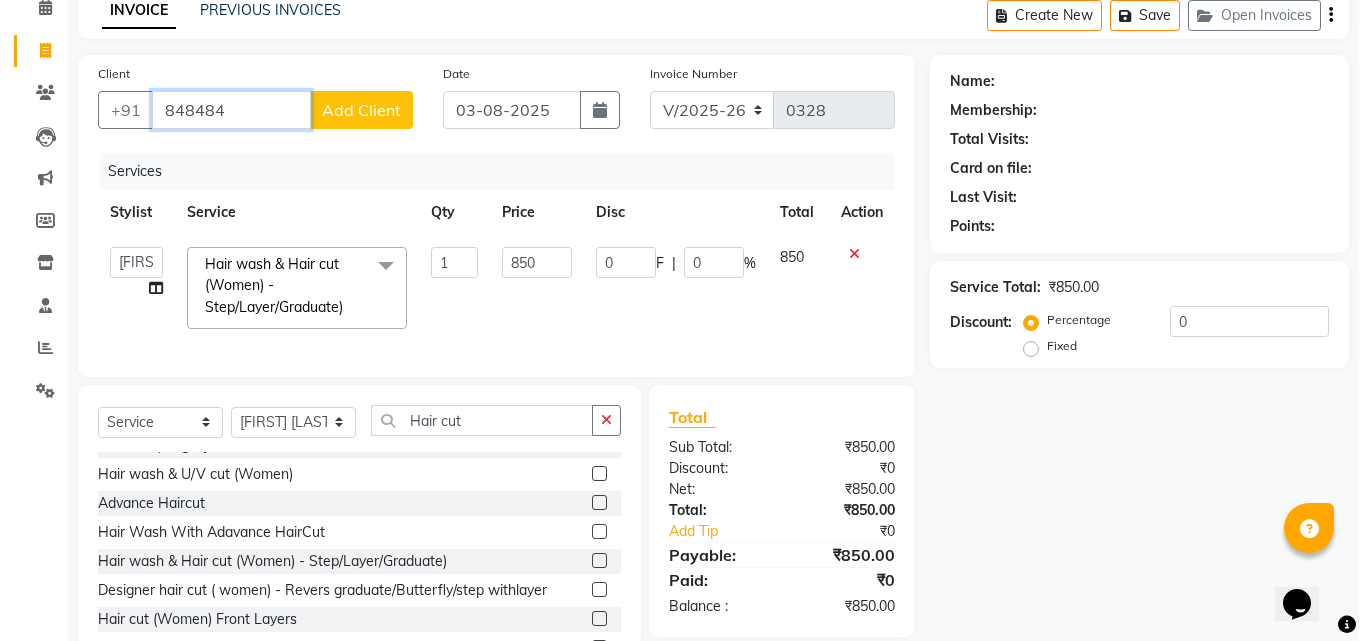 scroll, scrollTop: 56, scrollLeft: 0, axis: vertical 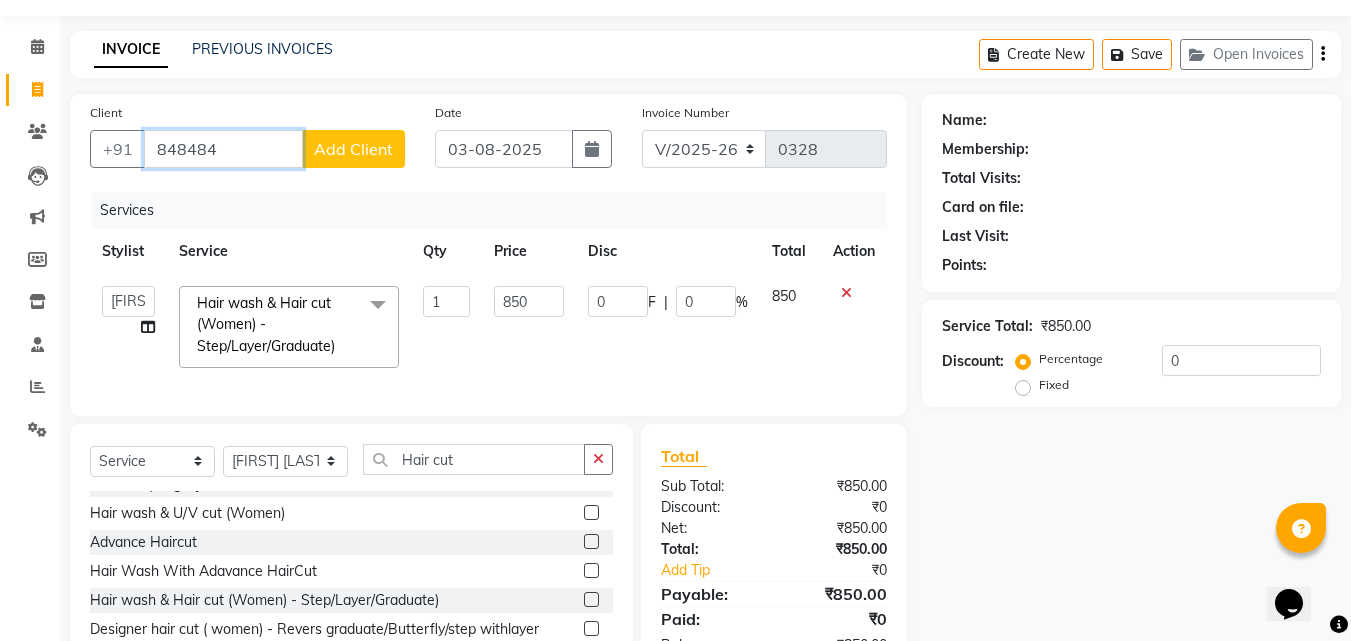 click on "848484" at bounding box center (223, 149) 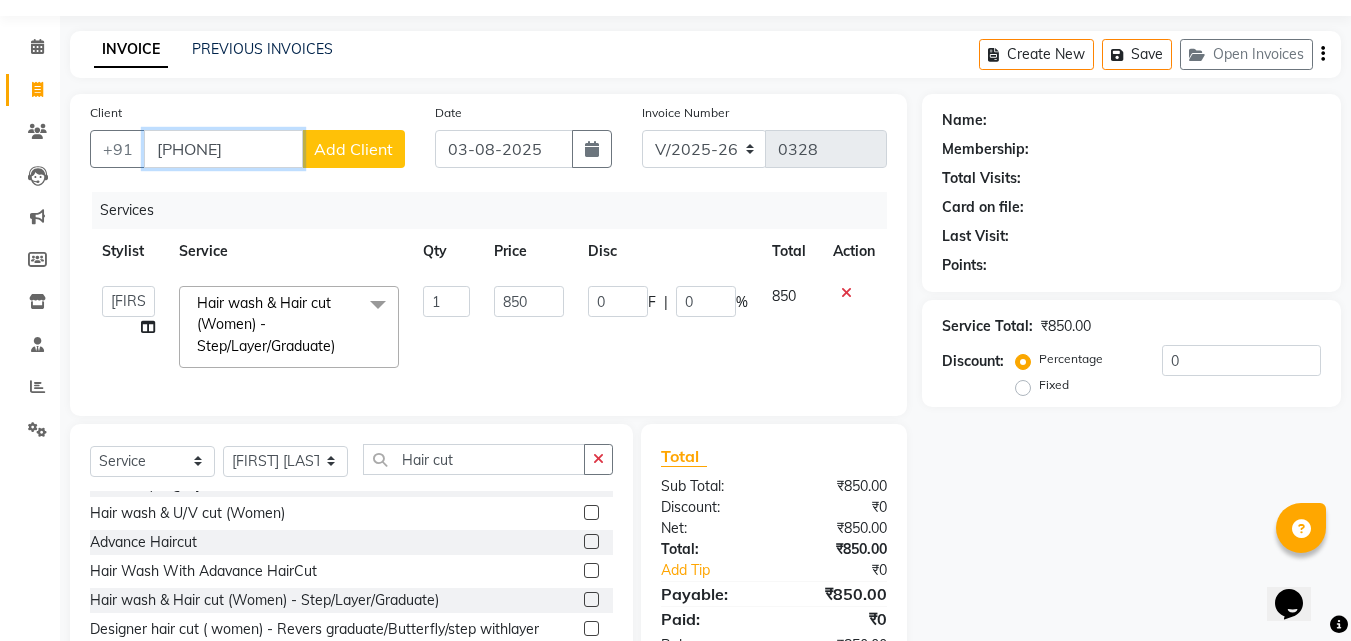 type on "8484844656" 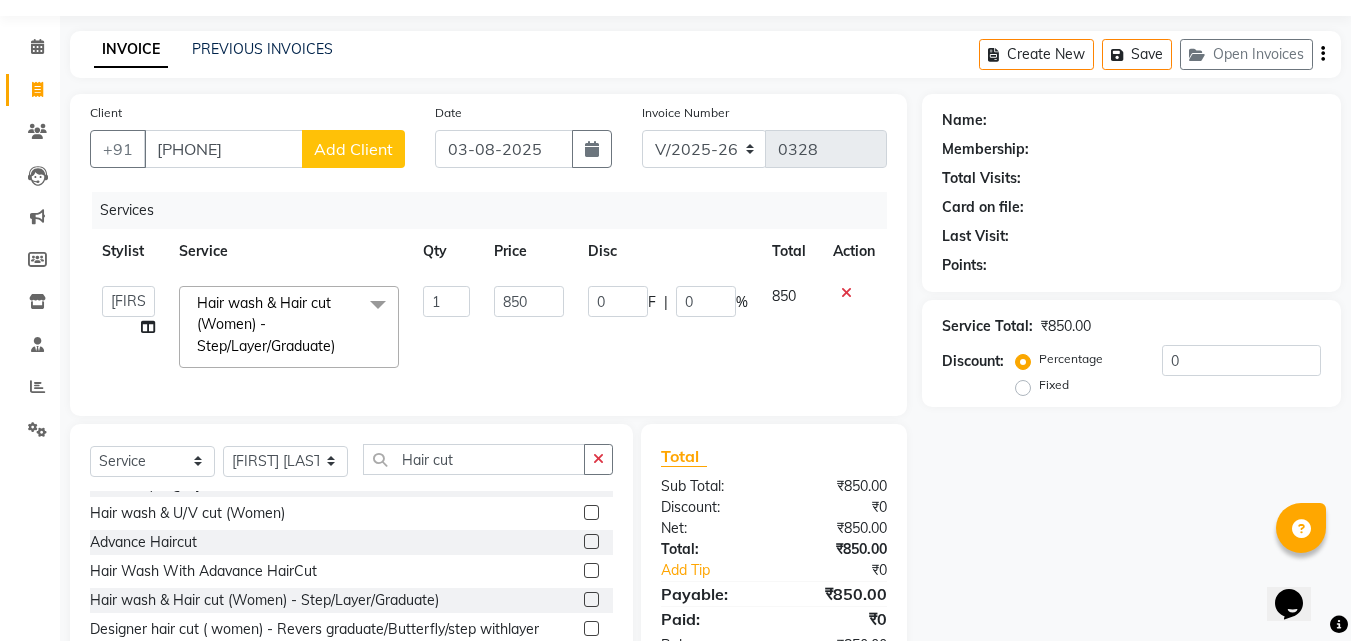 click on "Add Client" 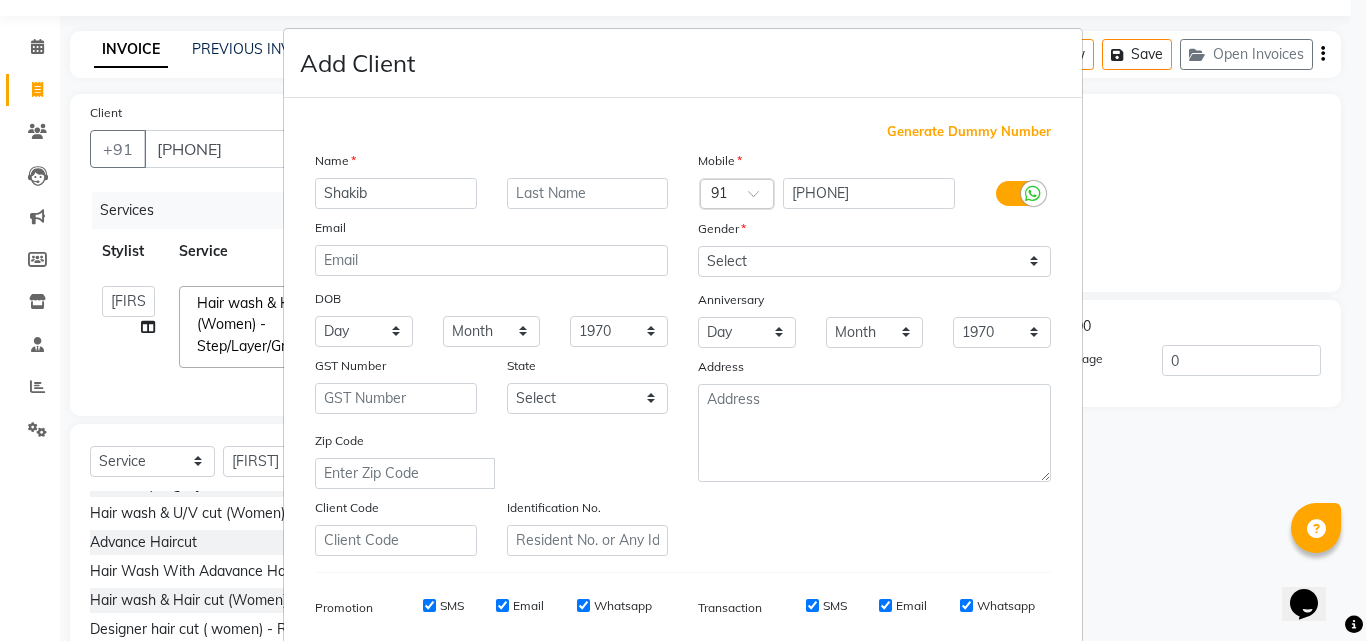 type on "Shakib" 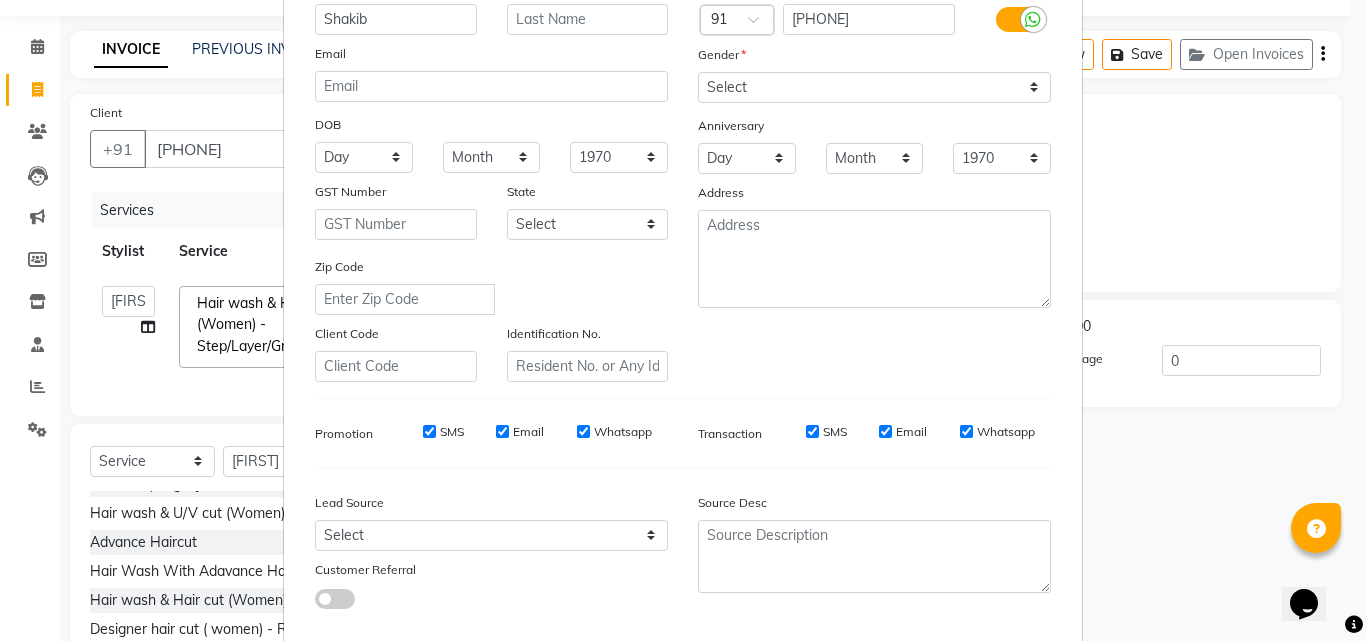 scroll, scrollTop: 175, scrollLeft: 0, axis: vertical 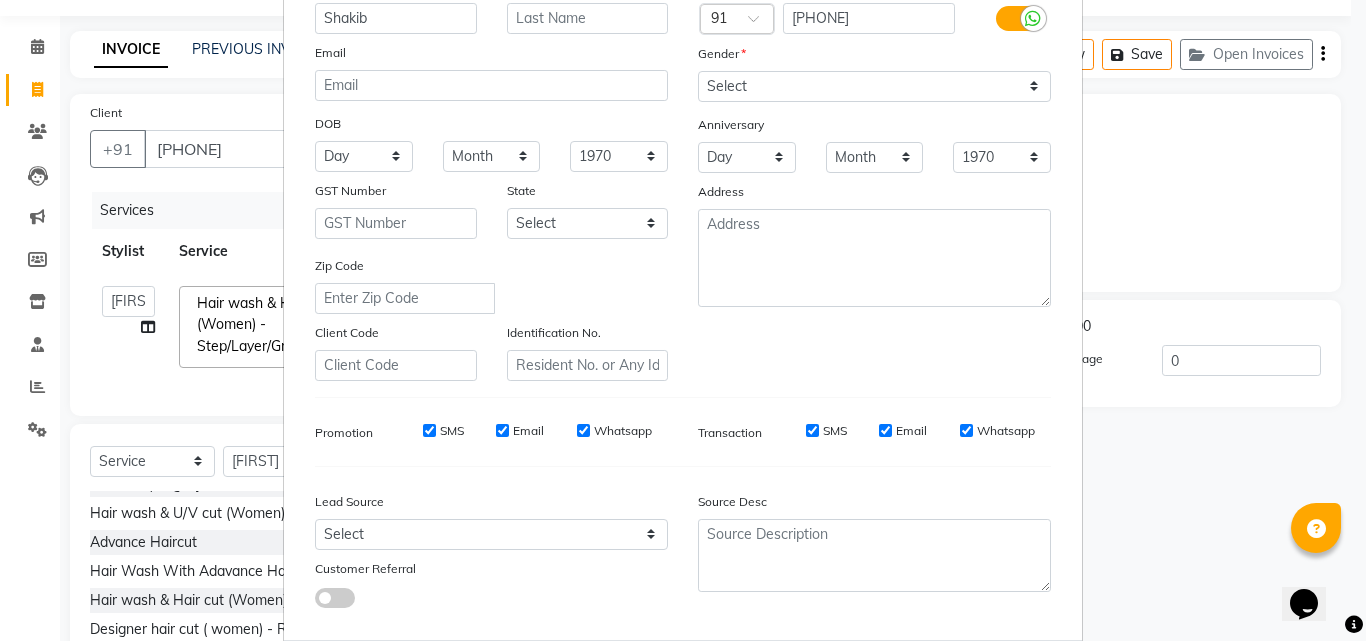 click on "SMS" at bounding box center [429, 430] 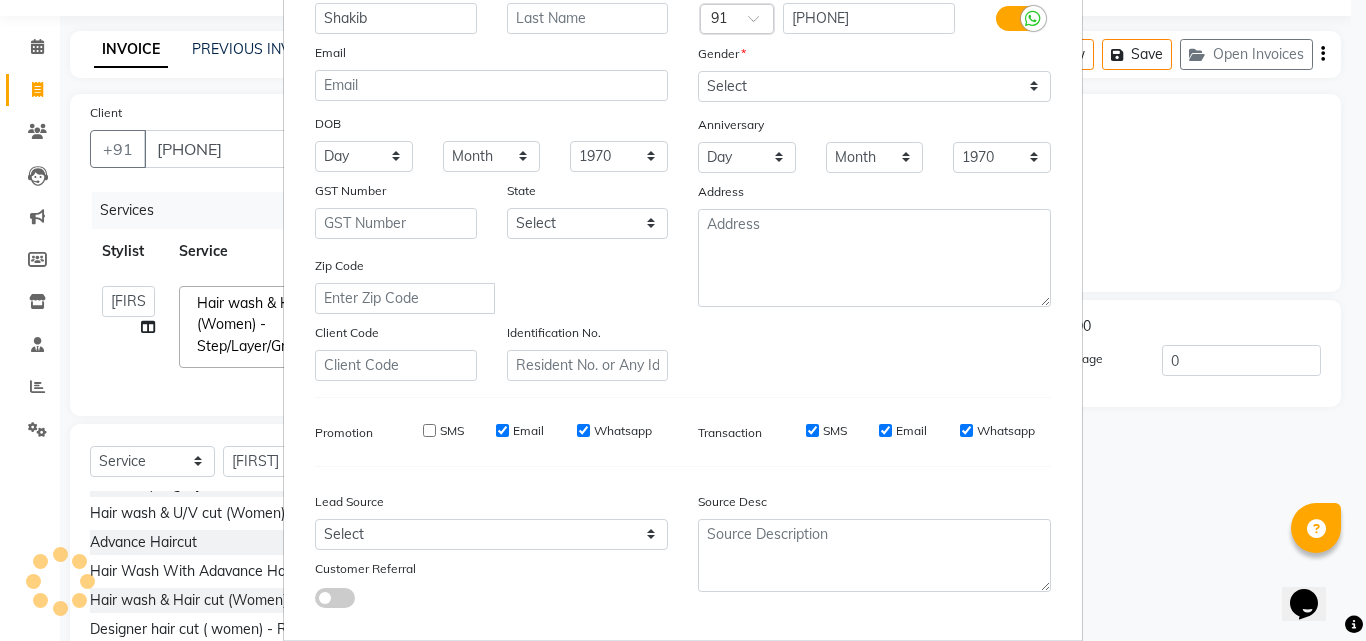 click on "Email" at bounding box center (502, 430) 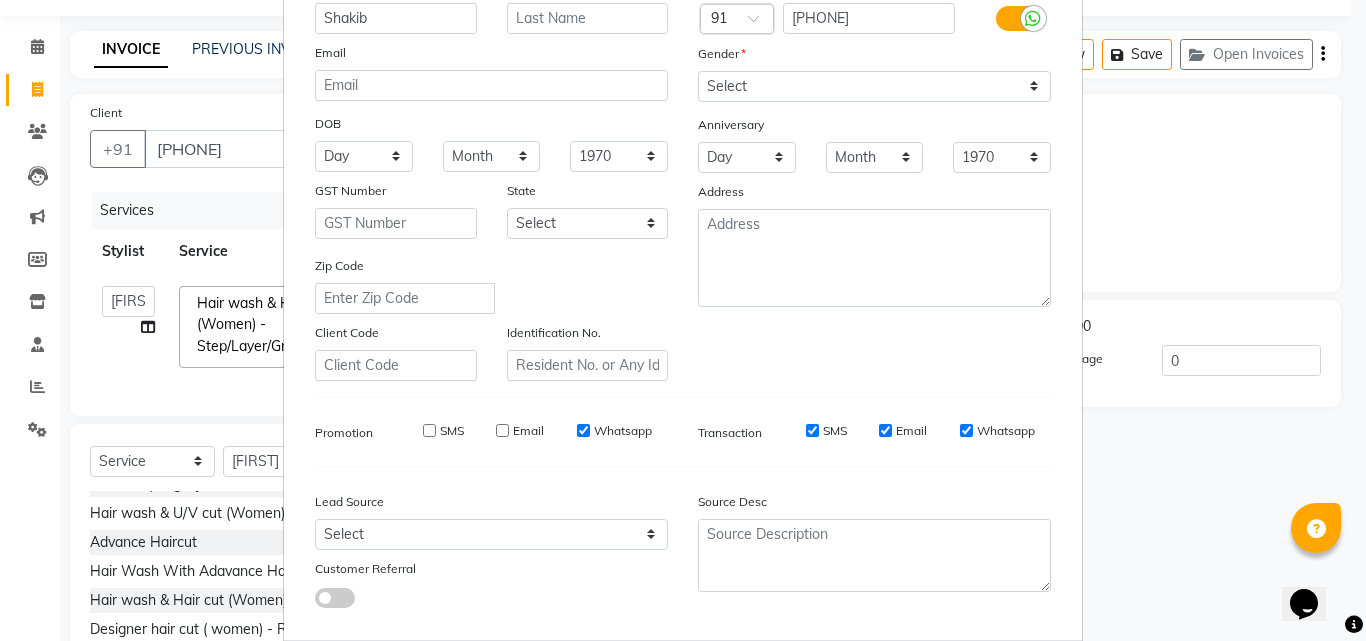 click on "Whatsapp" at bounding box center [583, 430] 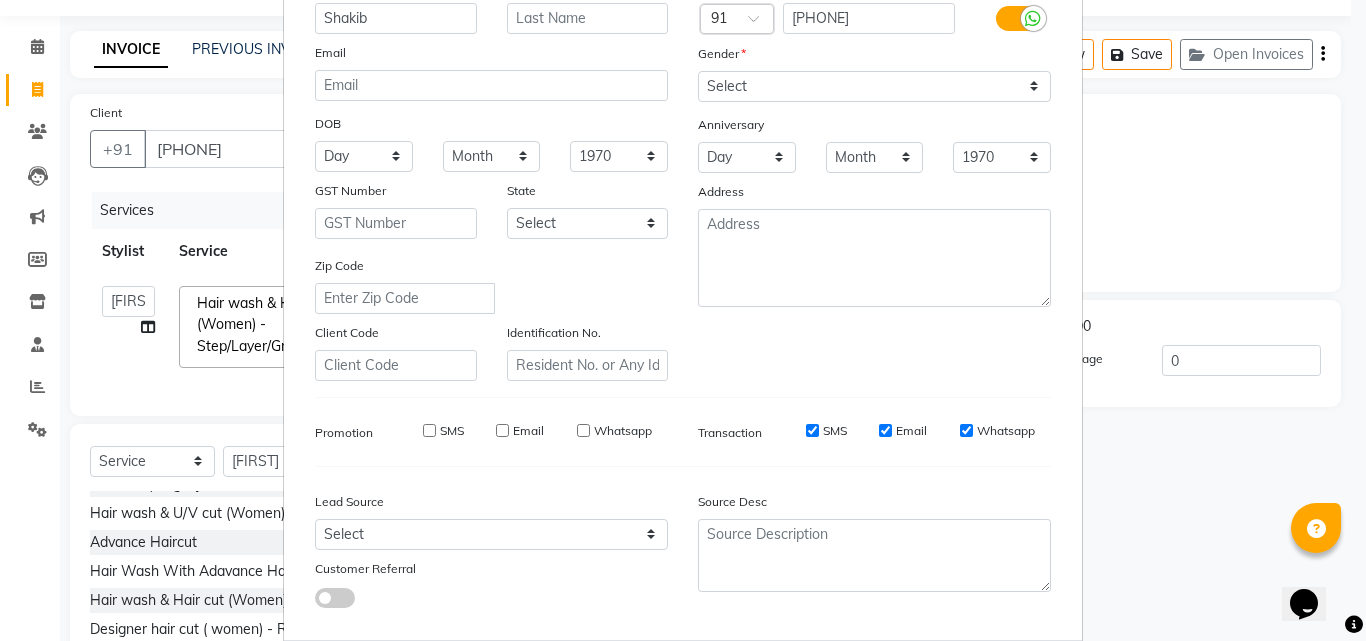click on "SMS" at bounding box center (812, 430) 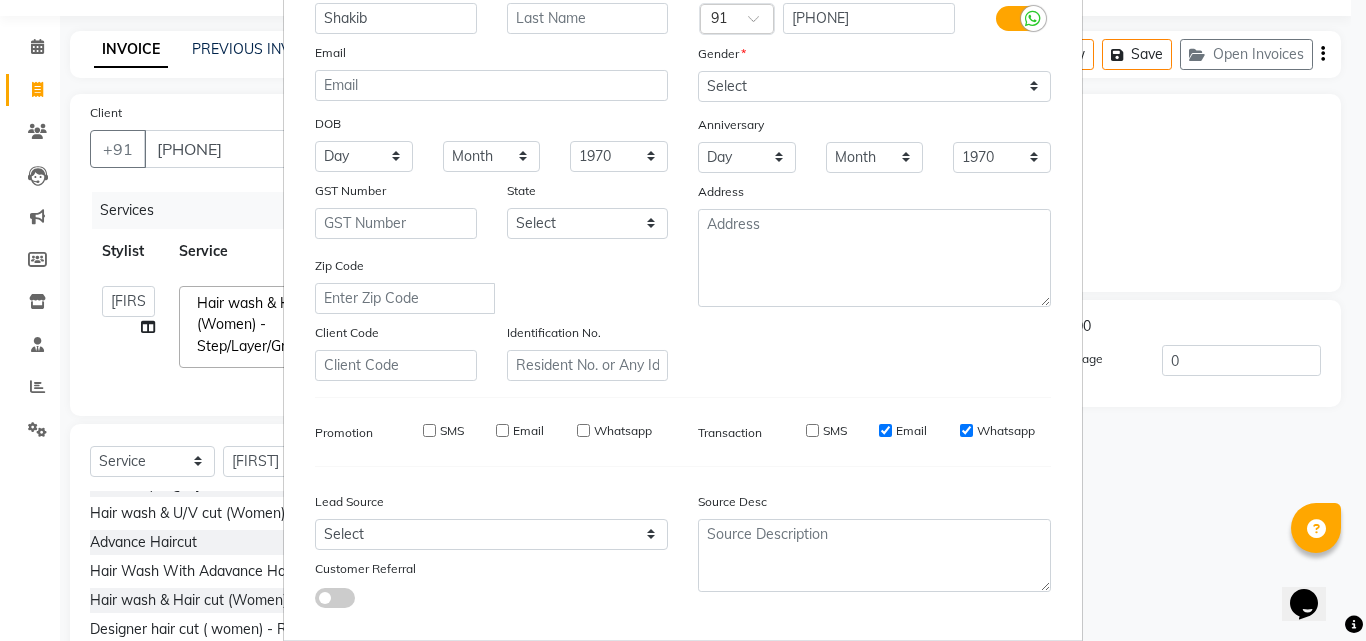 click on "Email" at bounding box center [885, 430] 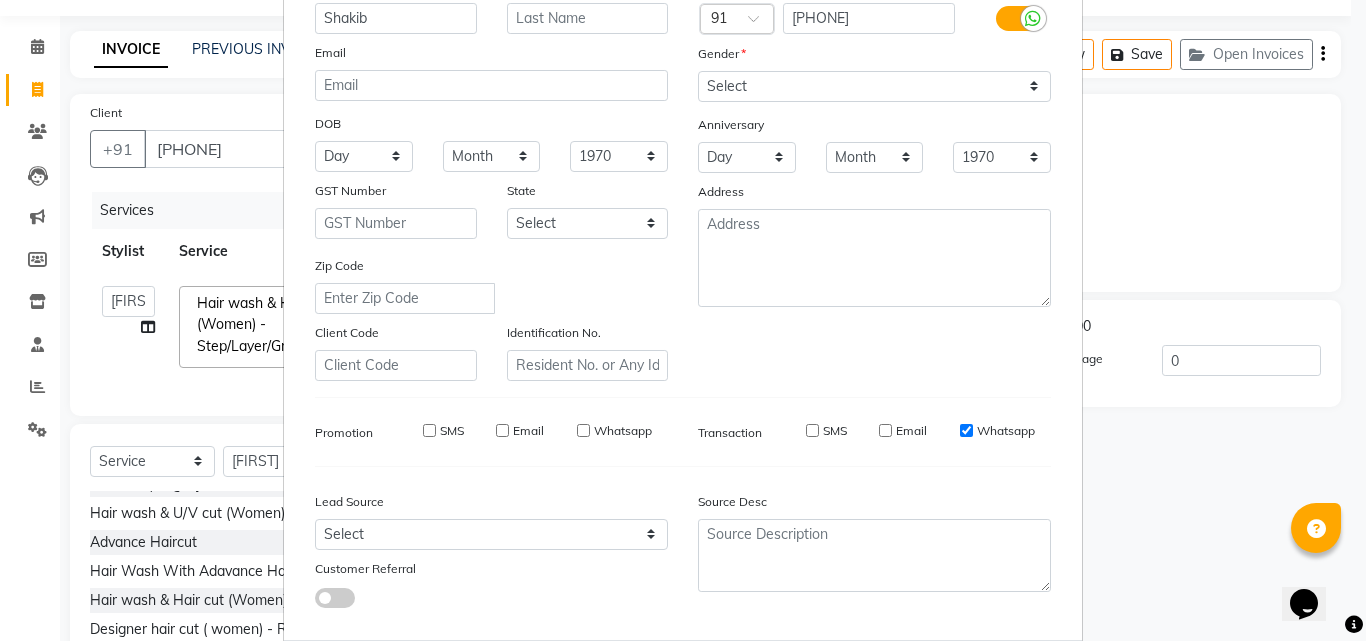 click on "Whatsapp" at bounding box center [966, 430] 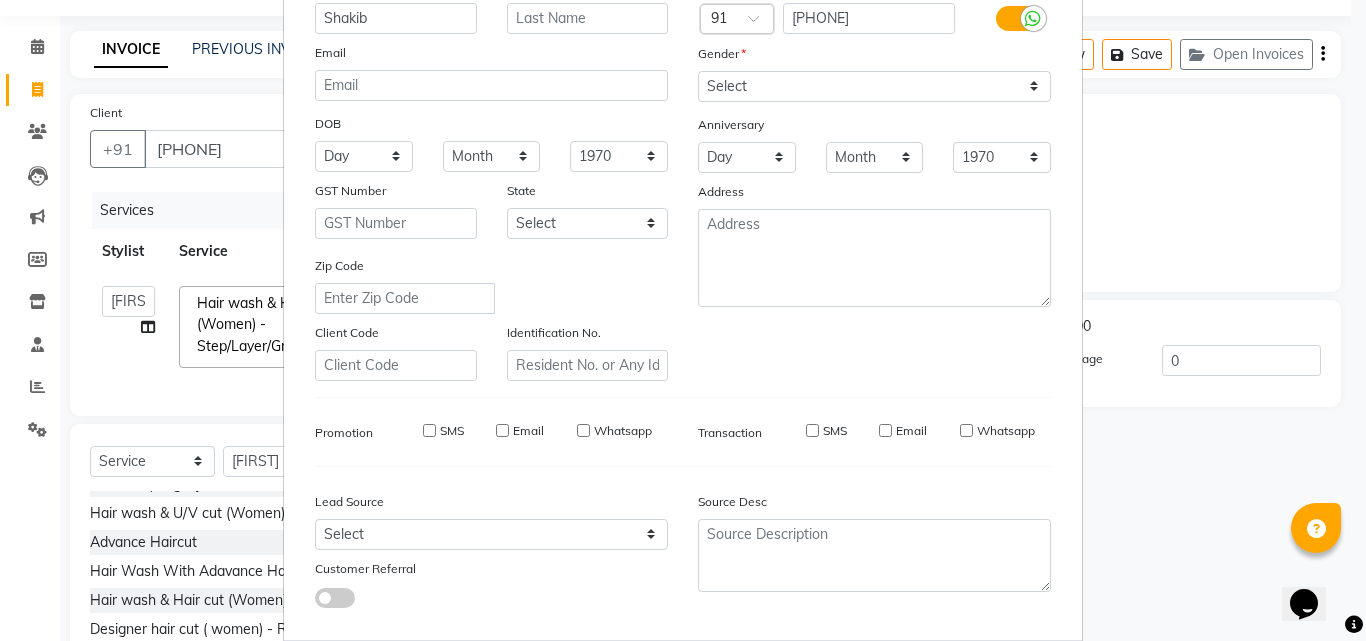 scroll, scrollTop: 282, scrollLeft: 0, axis: vertical 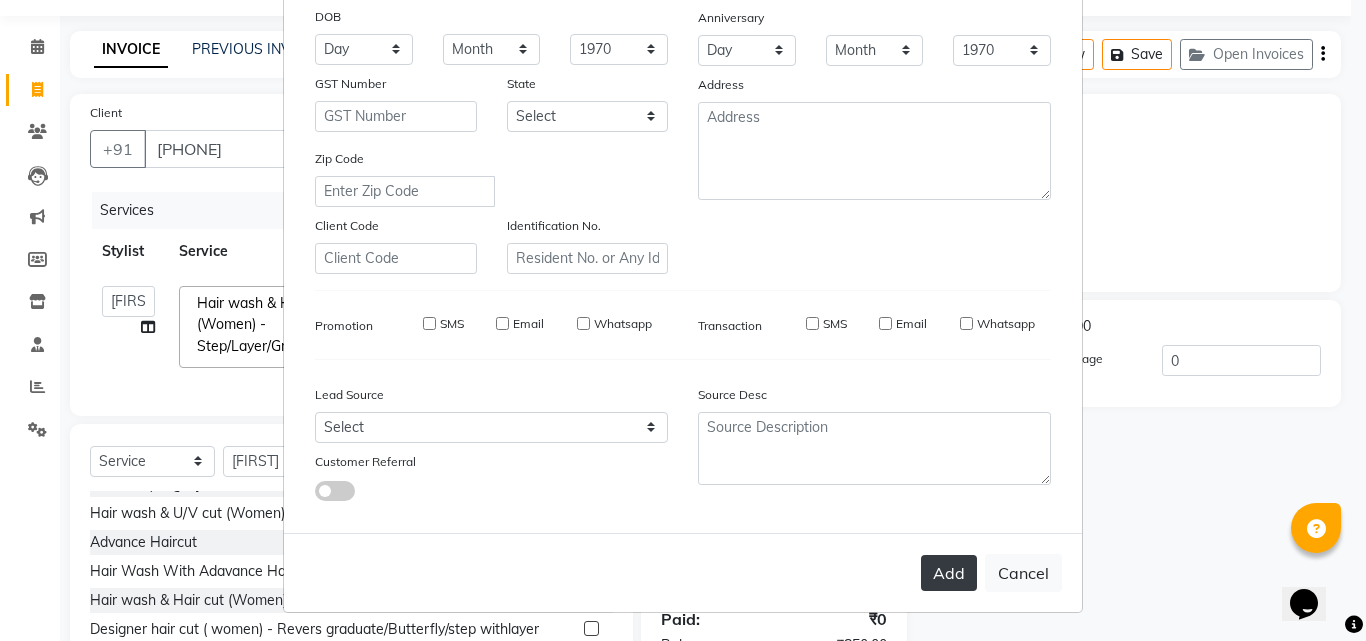 click on "Add" at bounding box center [949, 573] 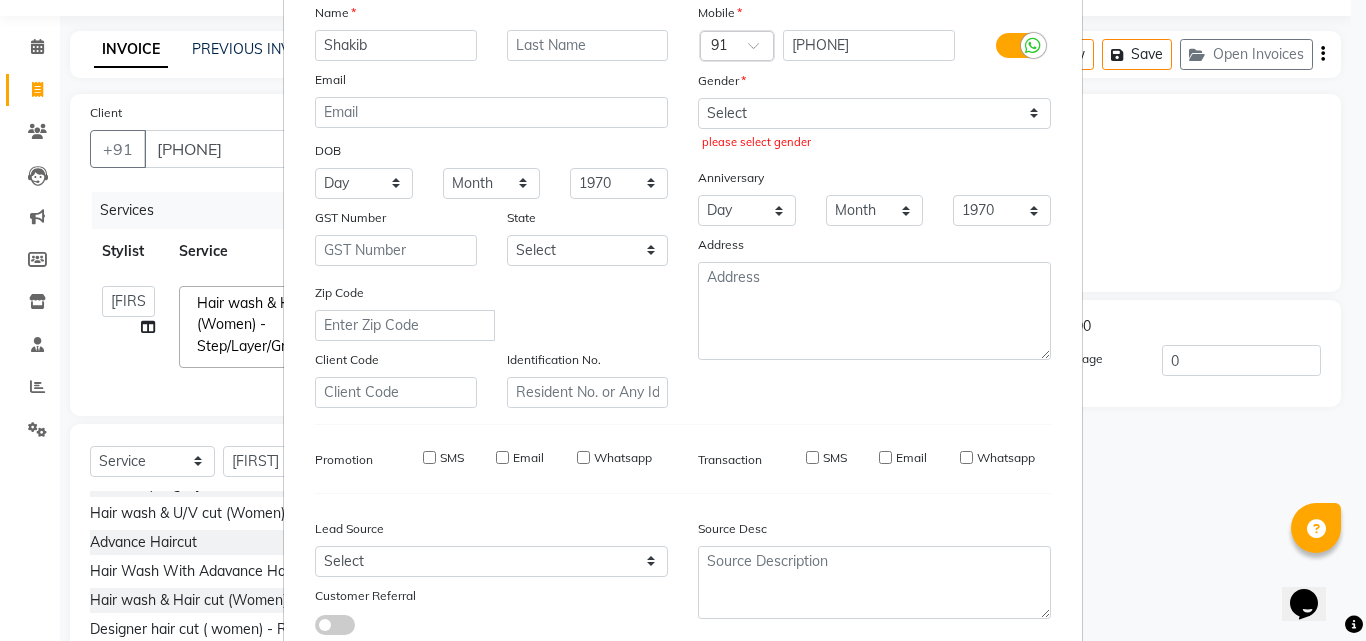 scroll, scrollTop: 145, scrollLeft: 0, axis: vertical 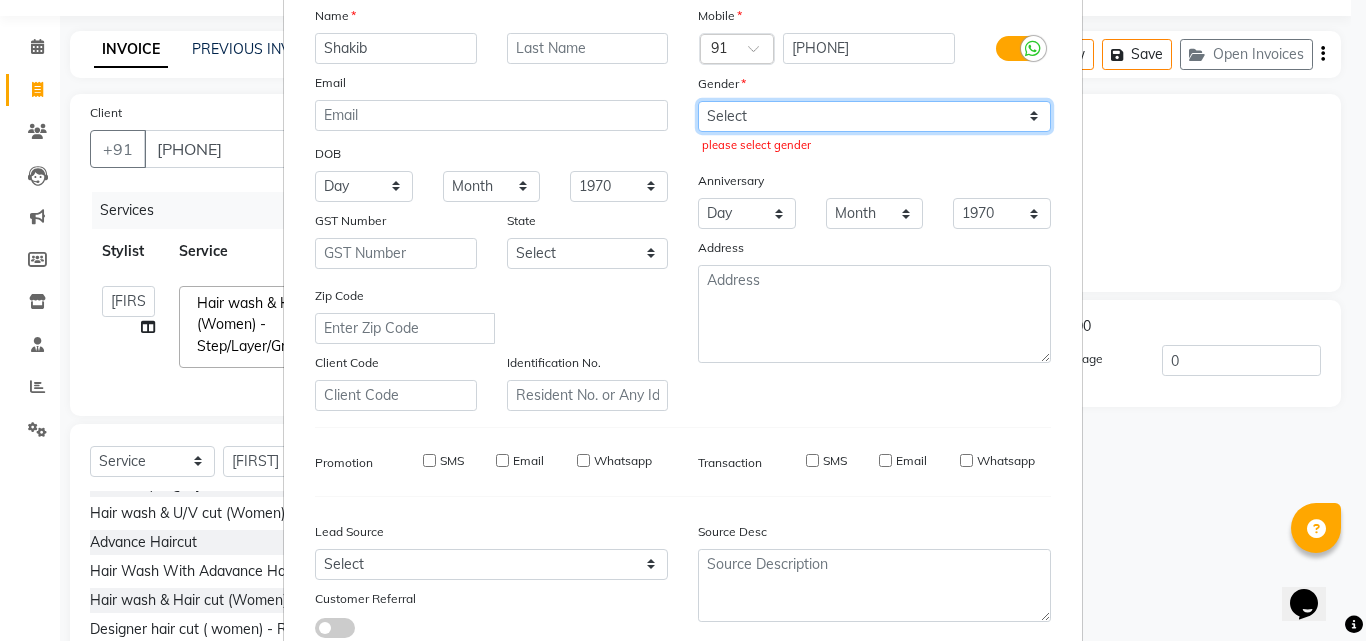 click on "Select Male Female Other Prefer Not To Say" at bounding box center [874, 116] 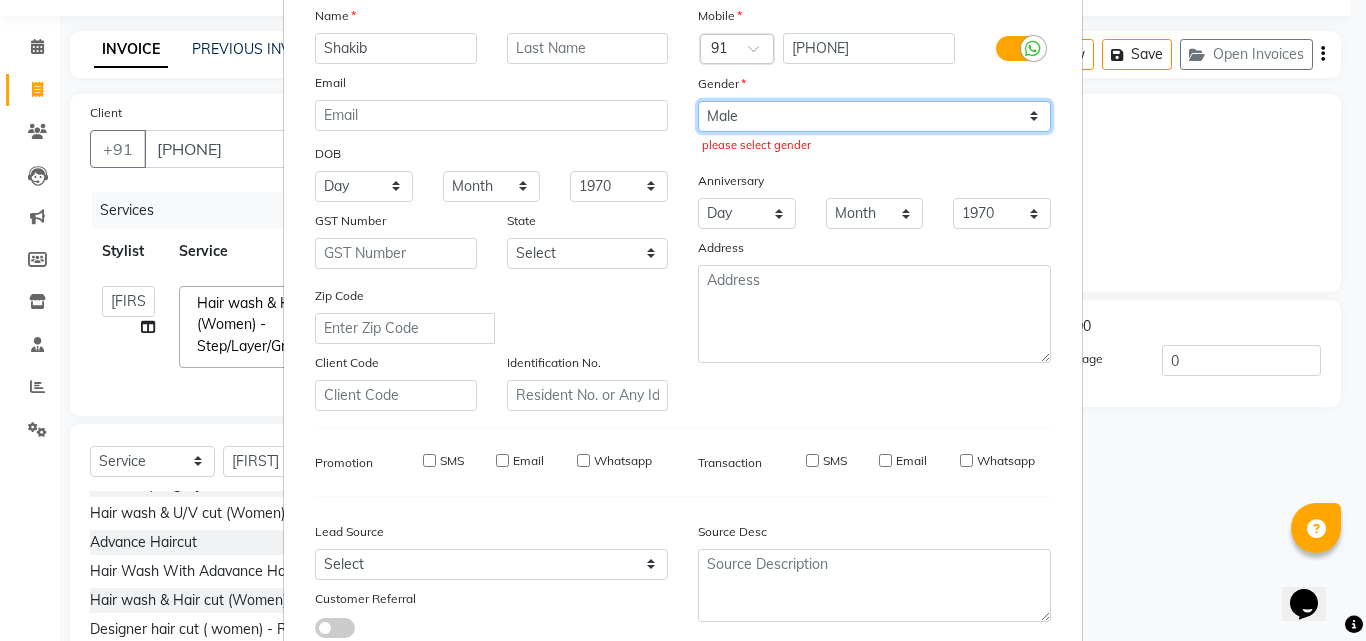 click on "Select Male Female Other Prefer Not To Say" at bounding box center [874, 116] 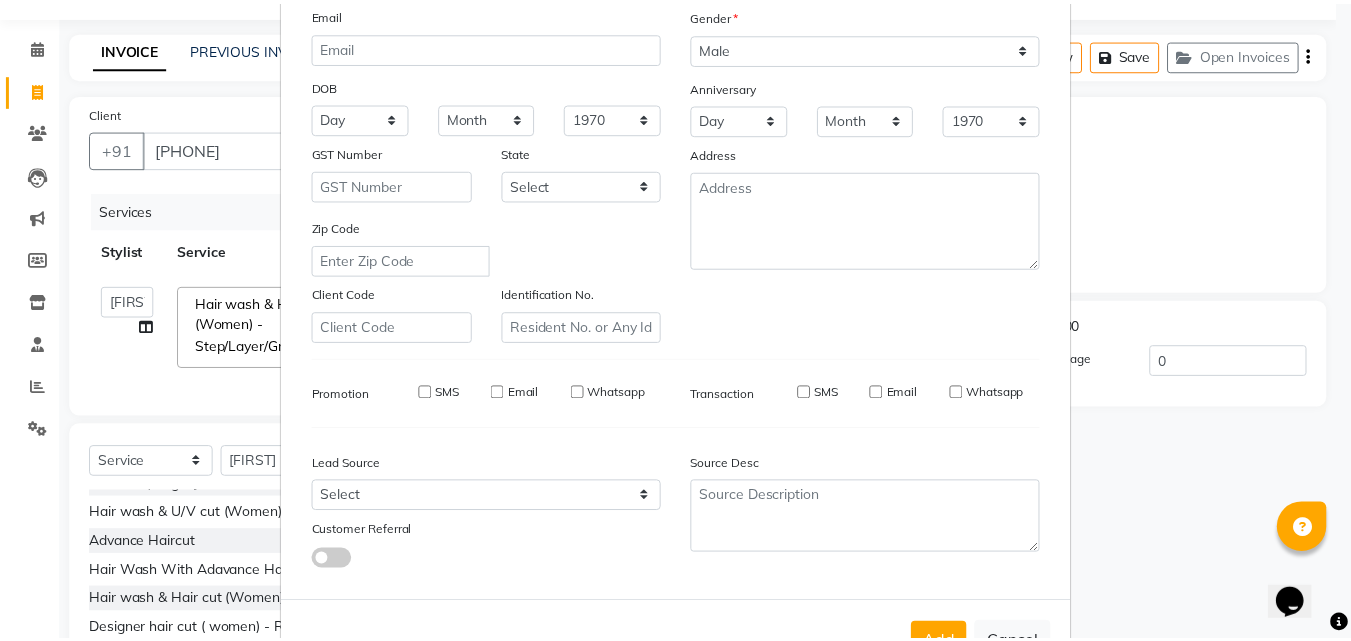 scroll, scrollTop: 282, scrollLeft: 0, axis: vertical 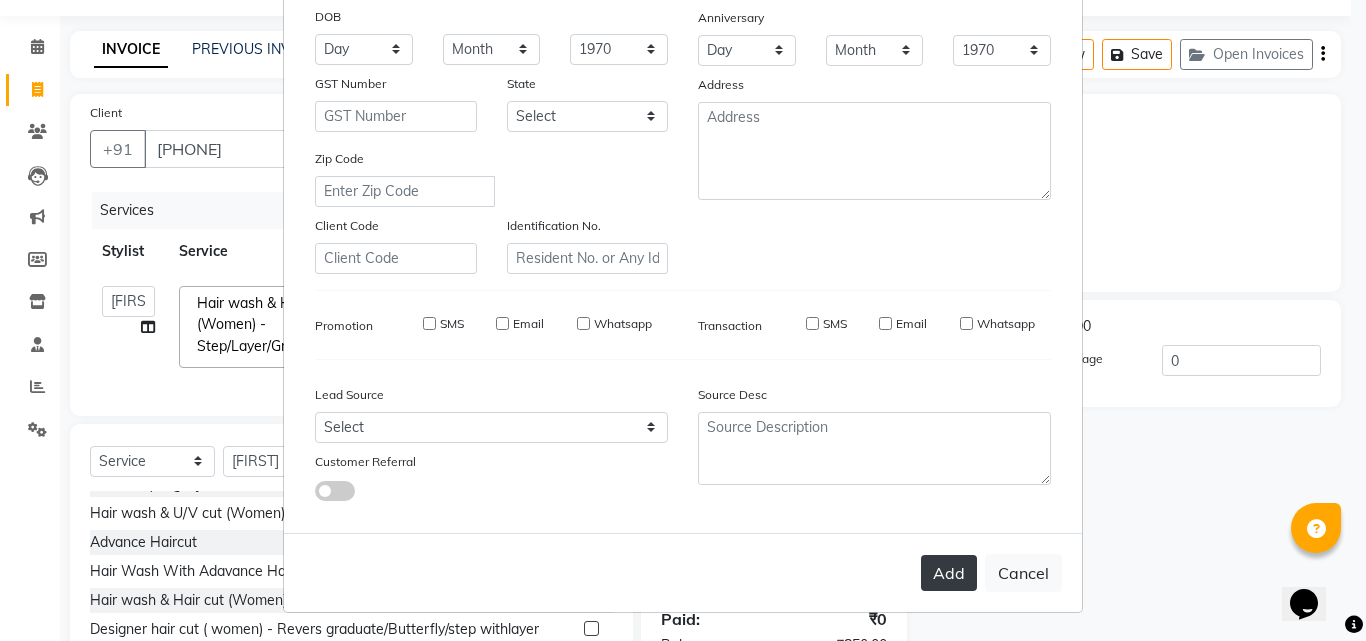 click on "Add" at bounding box center [949, 573] 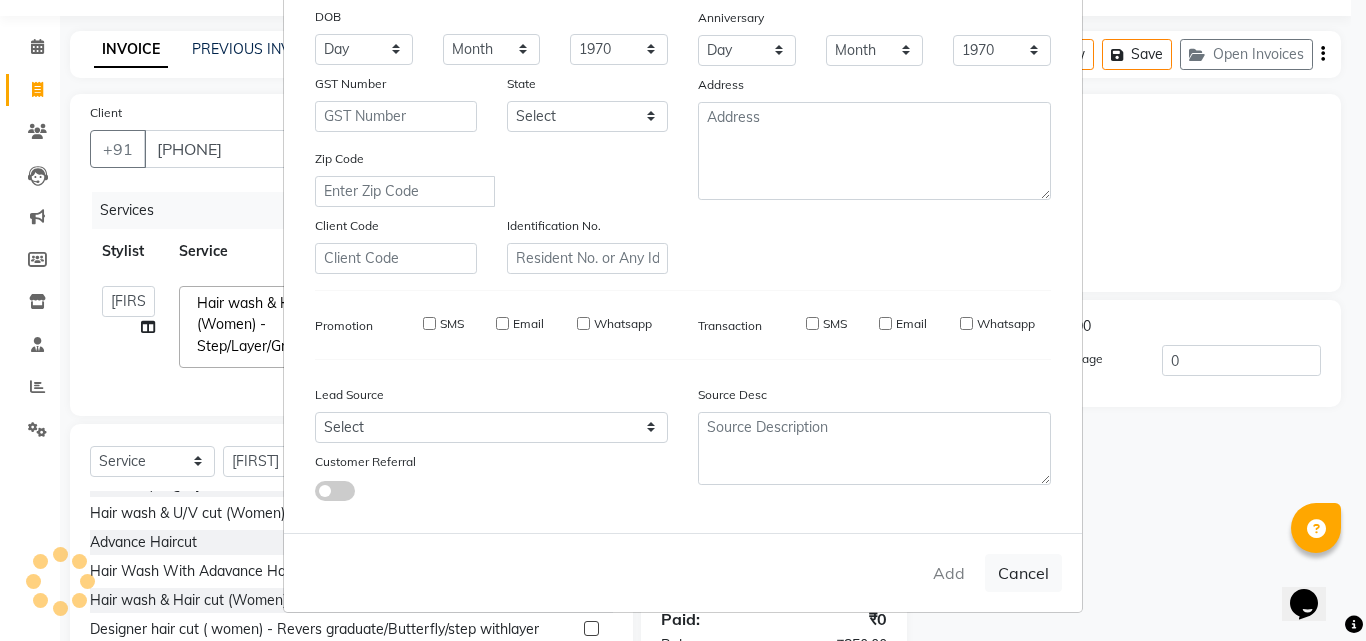 type 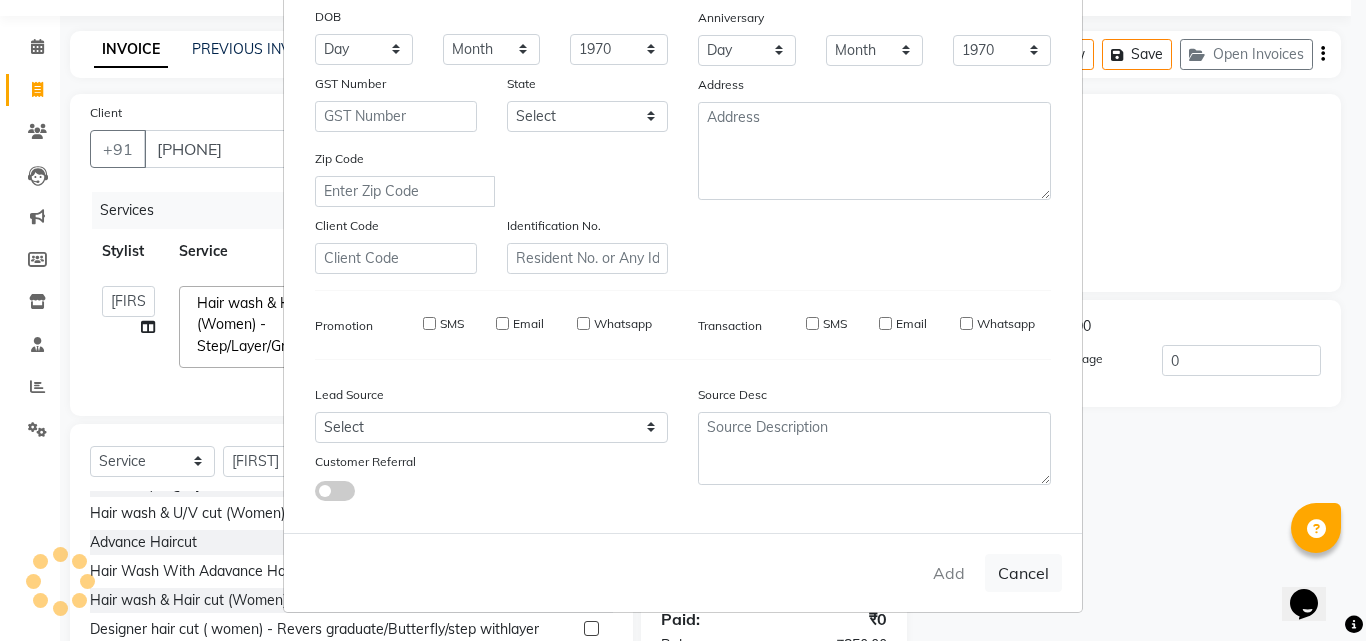 select 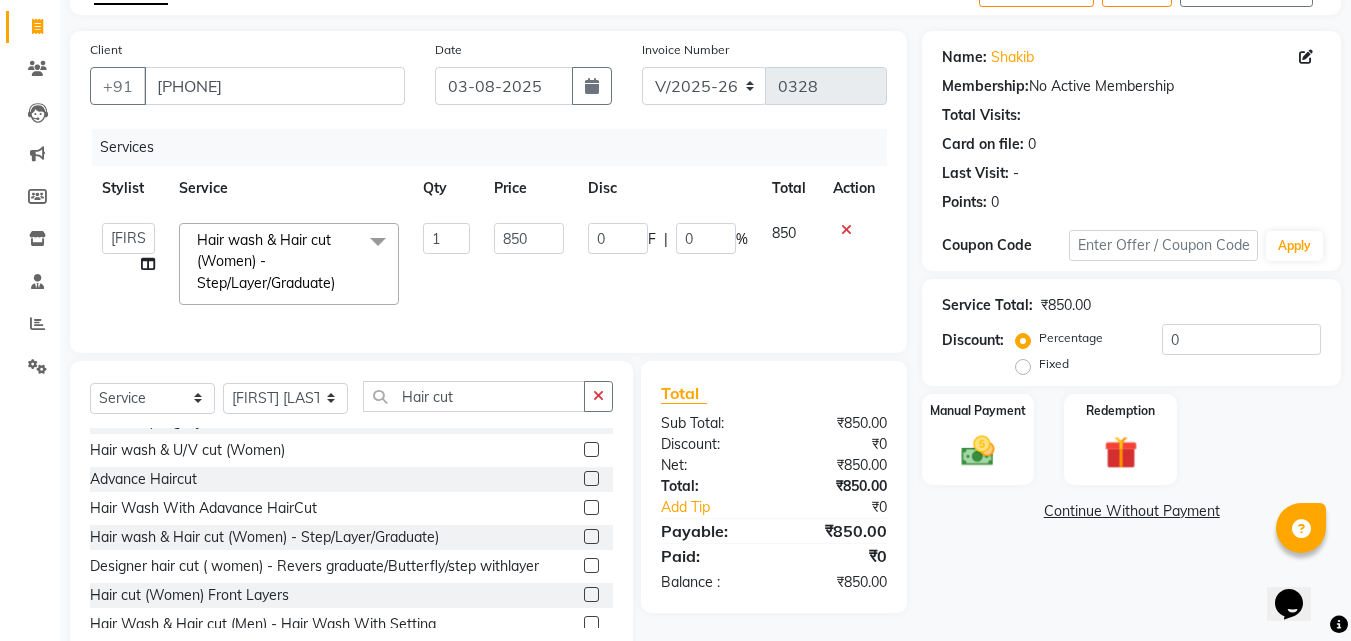 scroll, scrollTop: 118, scrollLeft: 0, axis: vertical 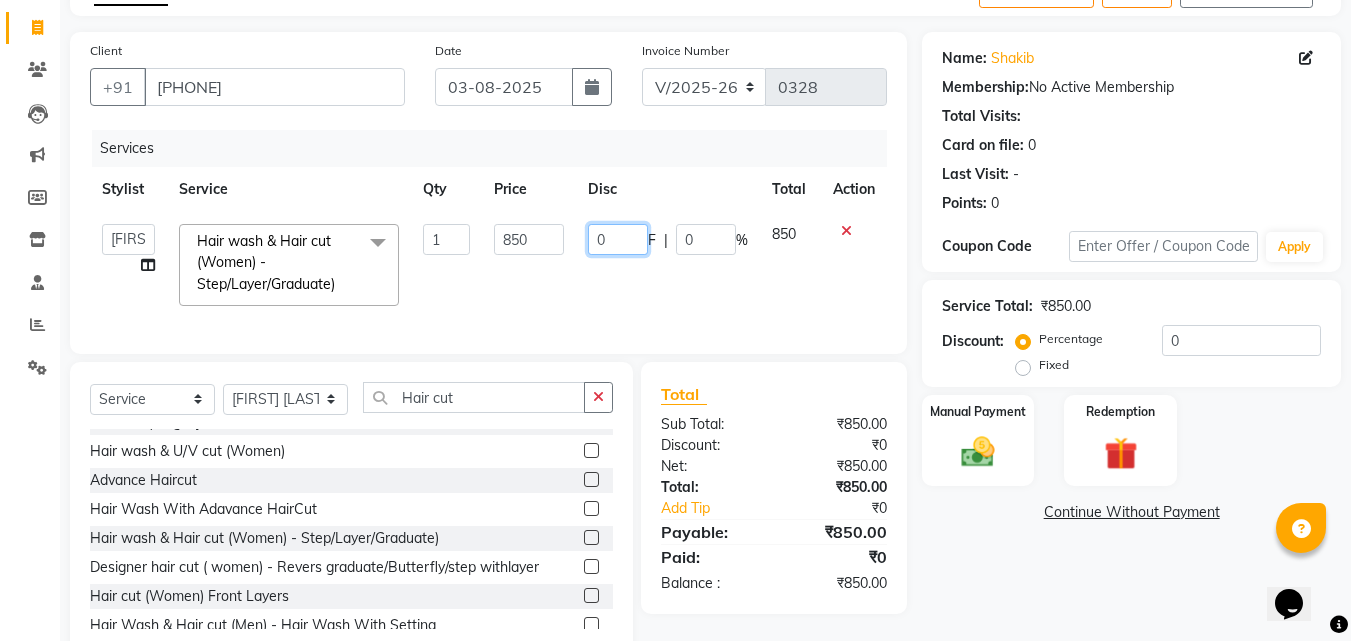 click on "0" 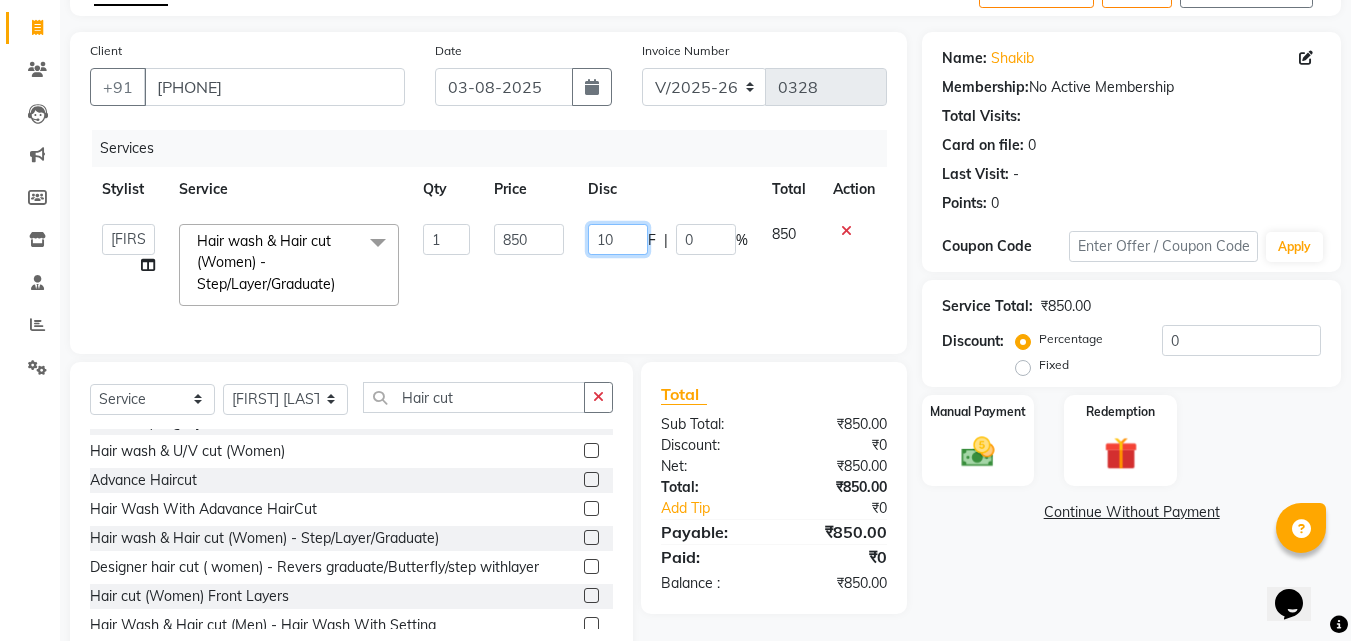 type on "100" 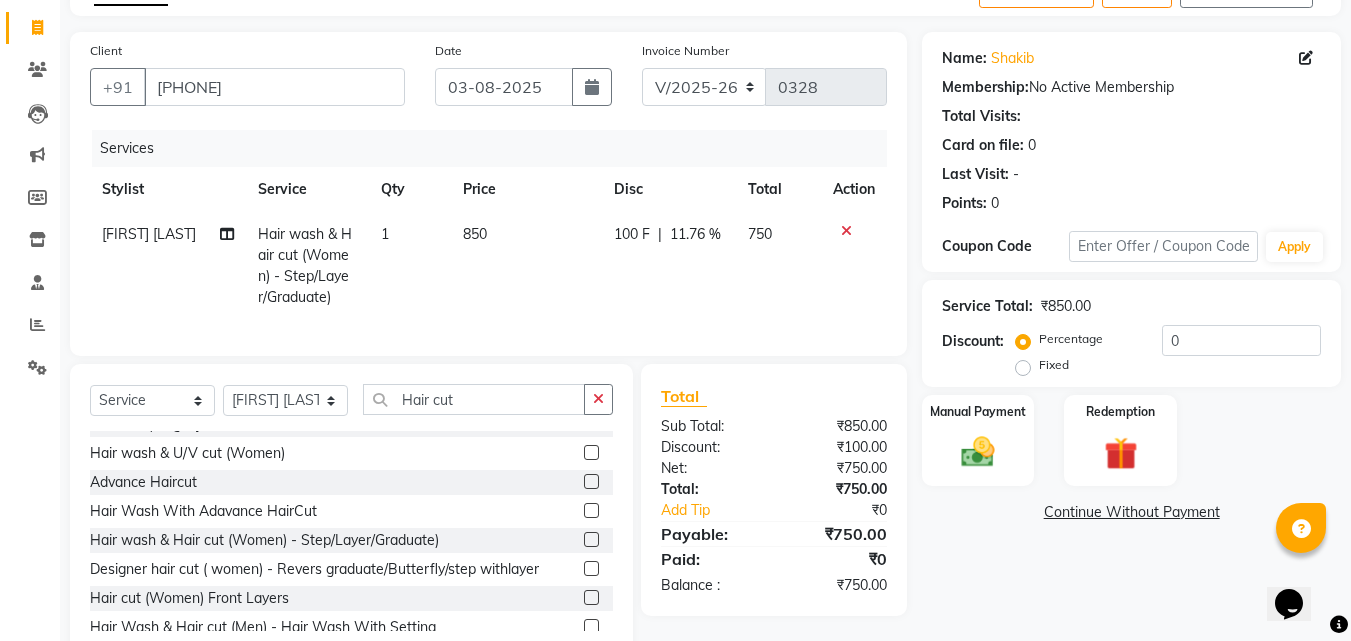 click on "100 F | 11.76 %" 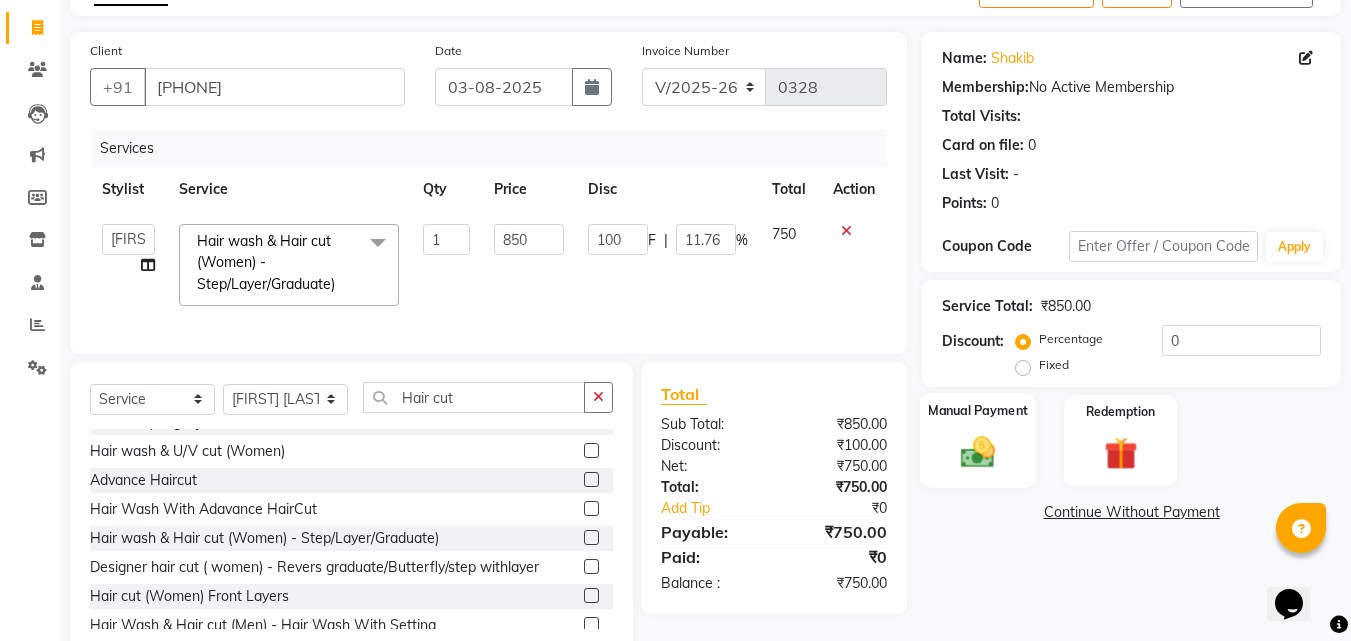 click 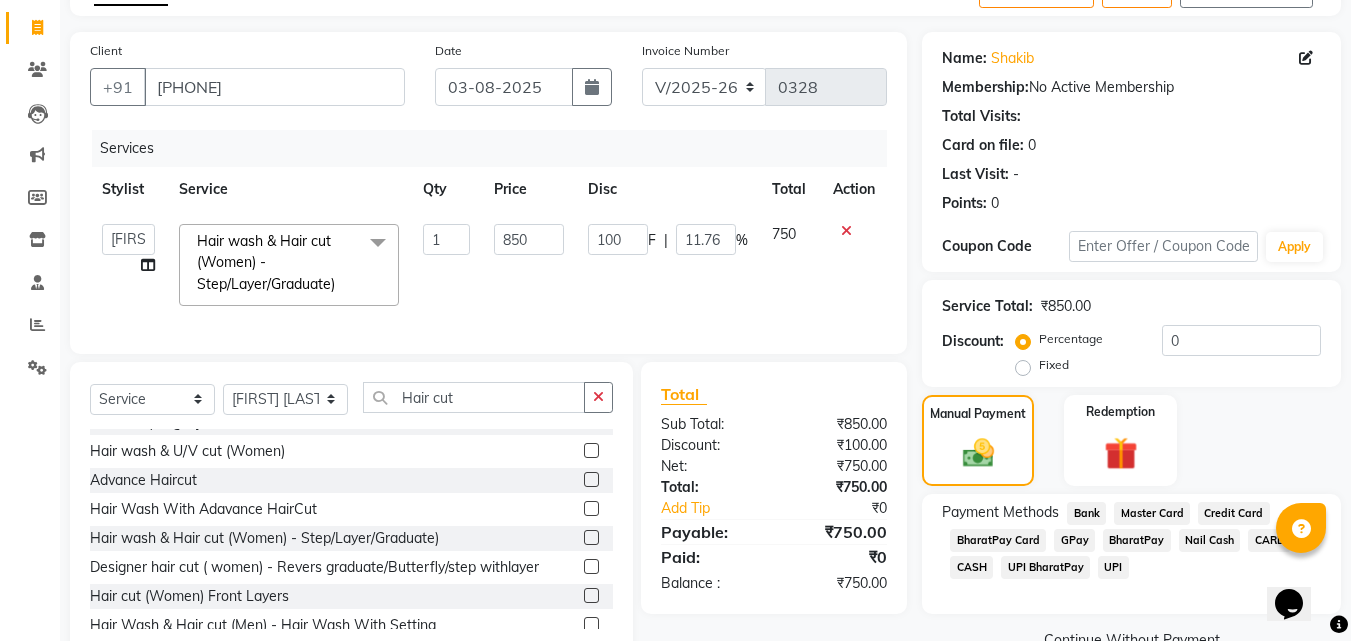 click on "UPI BharatPay" 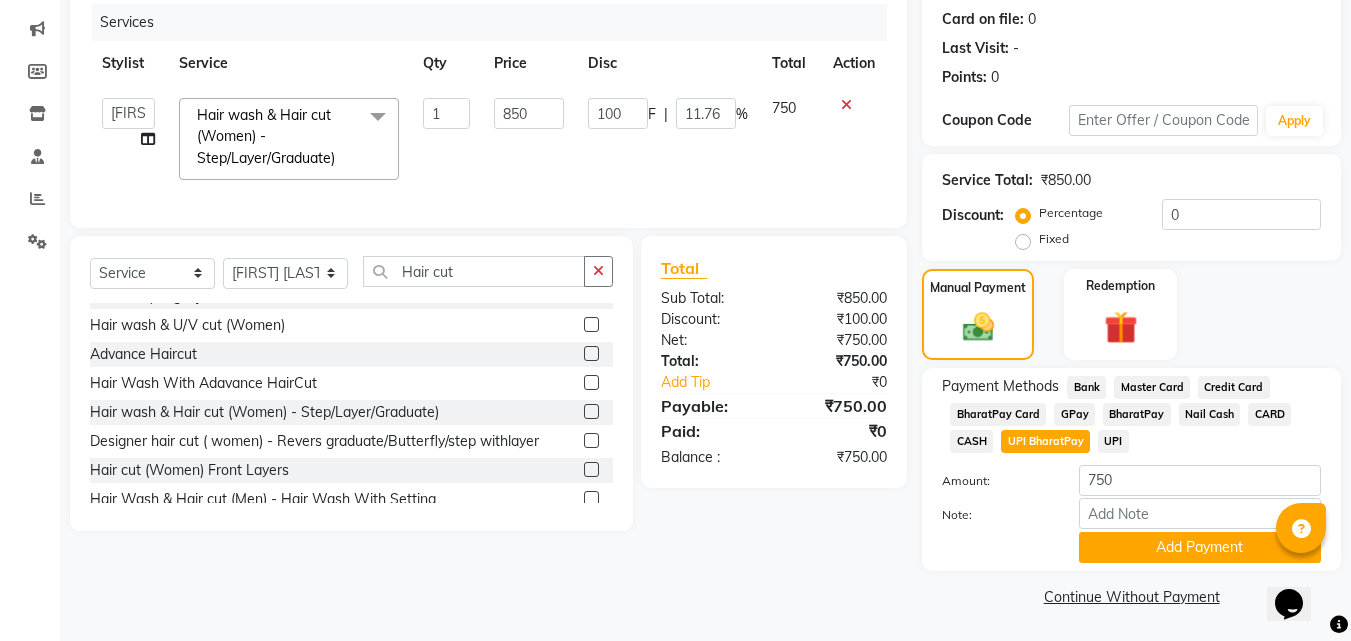 scroll, scrollTop: 245, scrollLeft: 0, axis: vertical 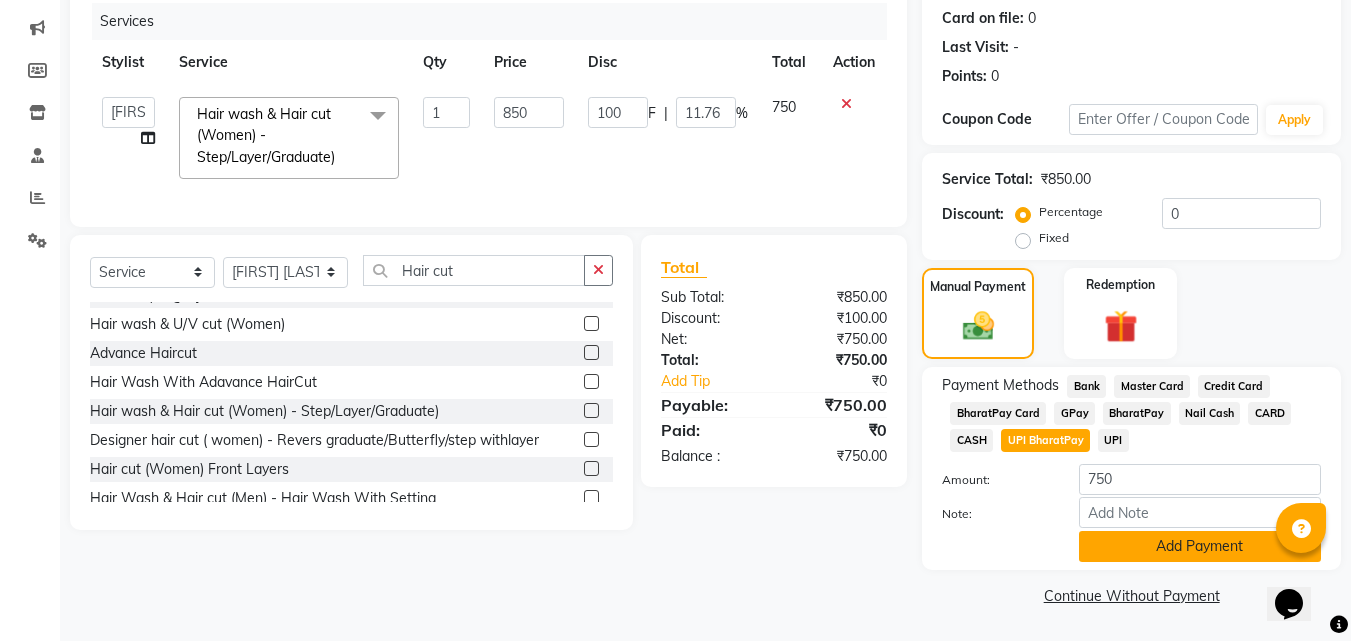 click on "Add Payment" 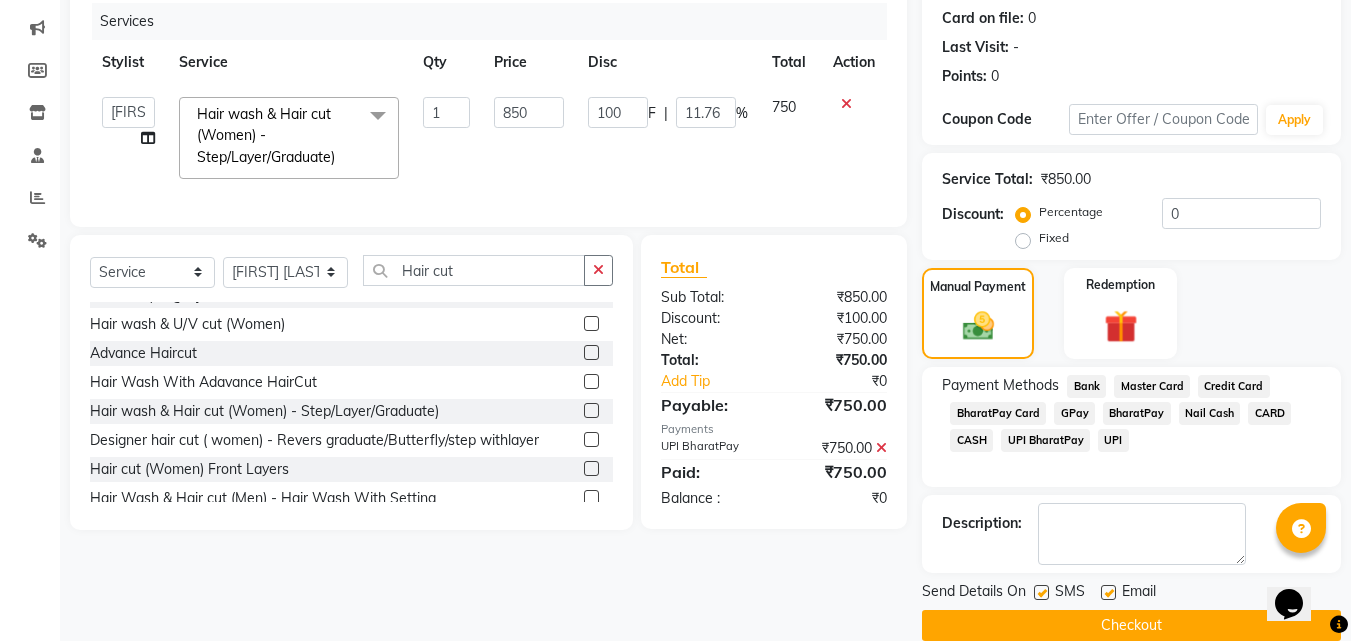 click 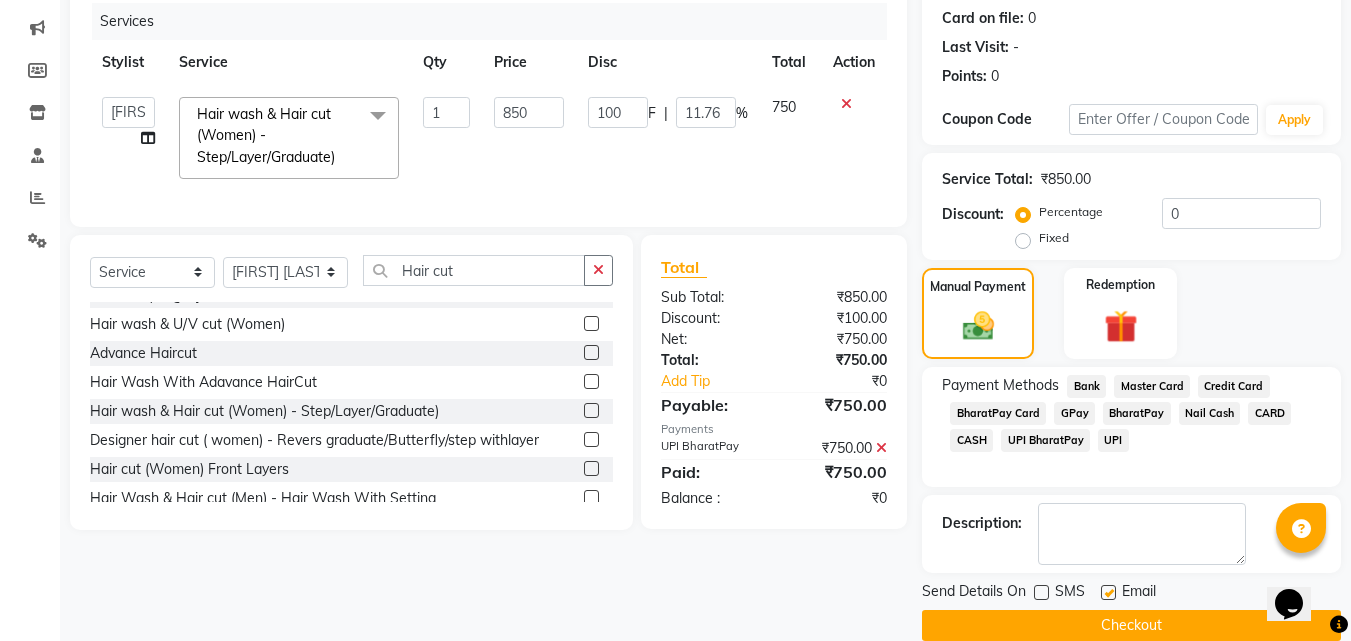 click 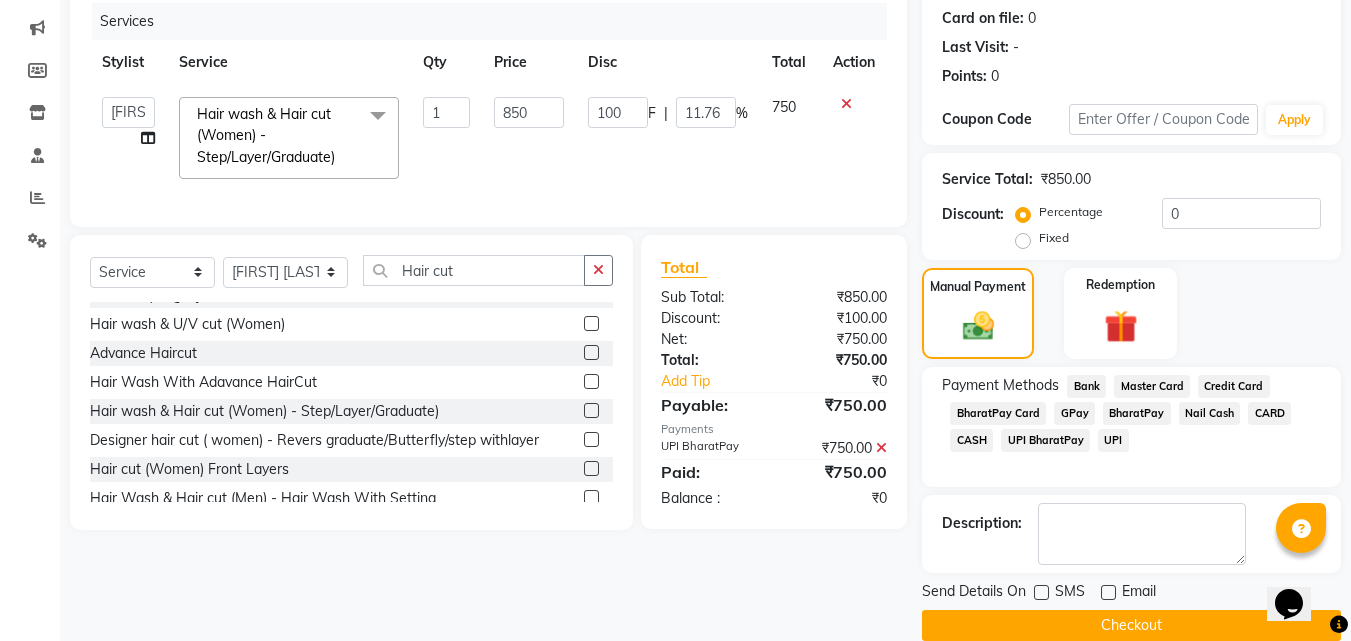 click on "Checkout" 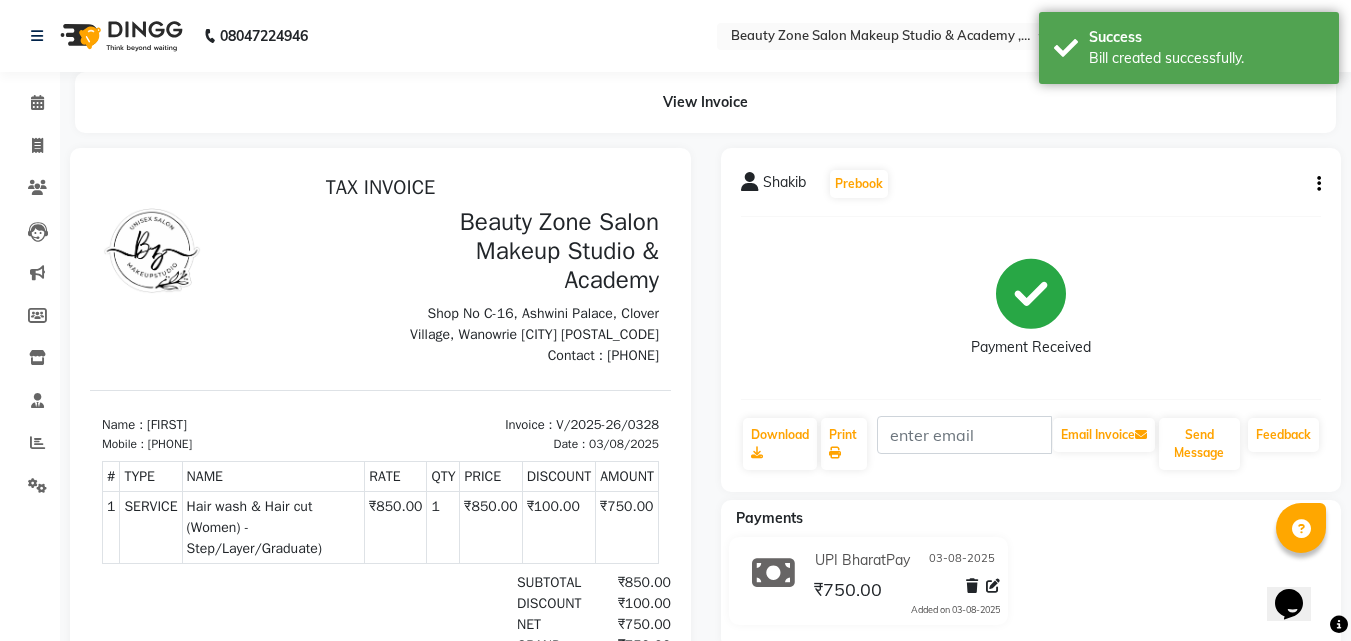 scroll, scrollTop: 0, scrollLeft: 0, axis: both 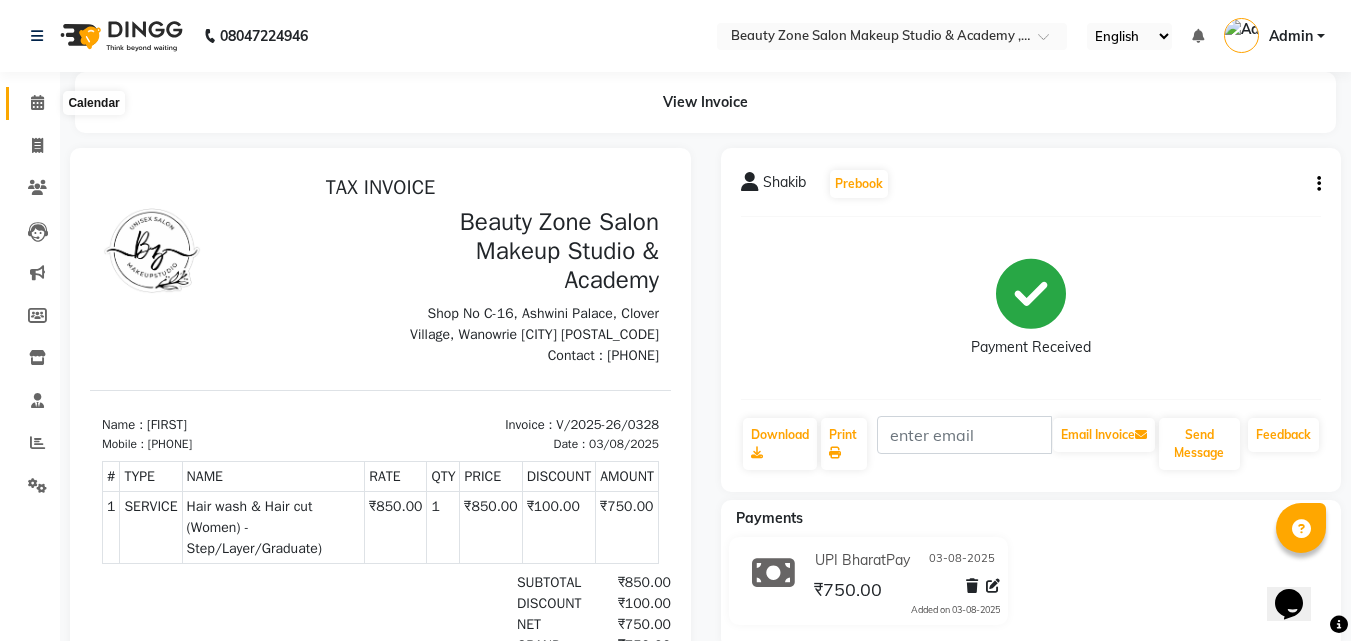 click 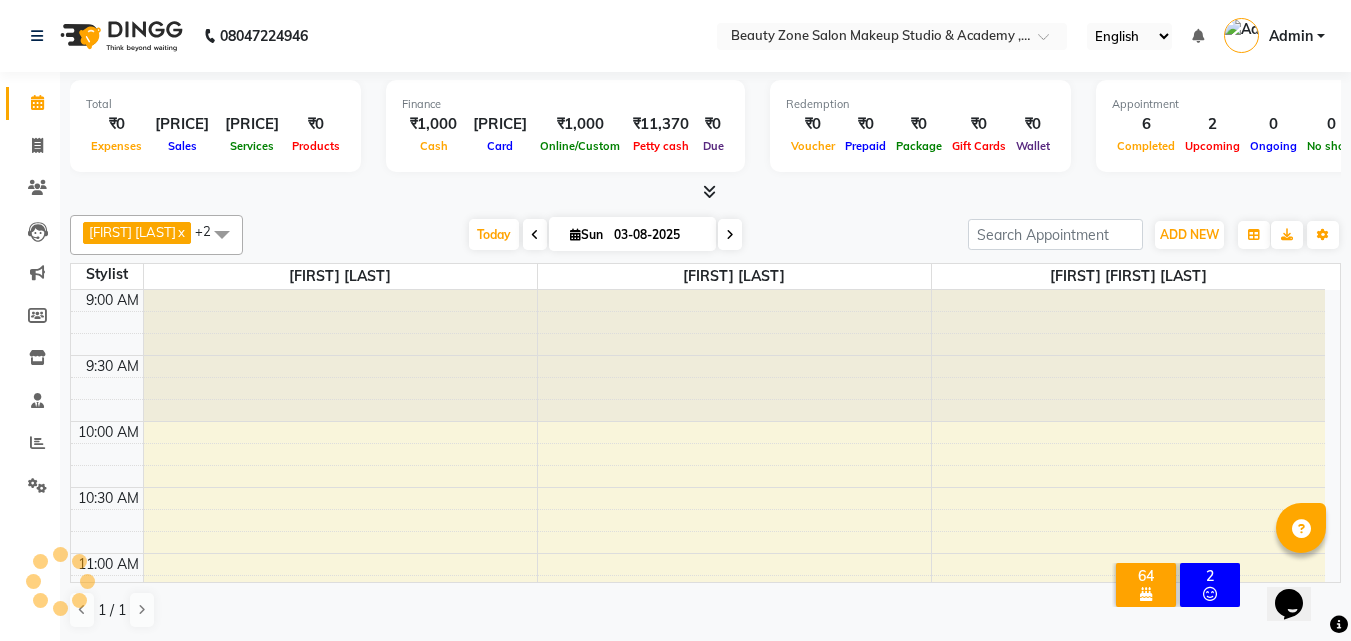 scroll, scrollTop: 925, scrollLeft: 0, axis: vertical 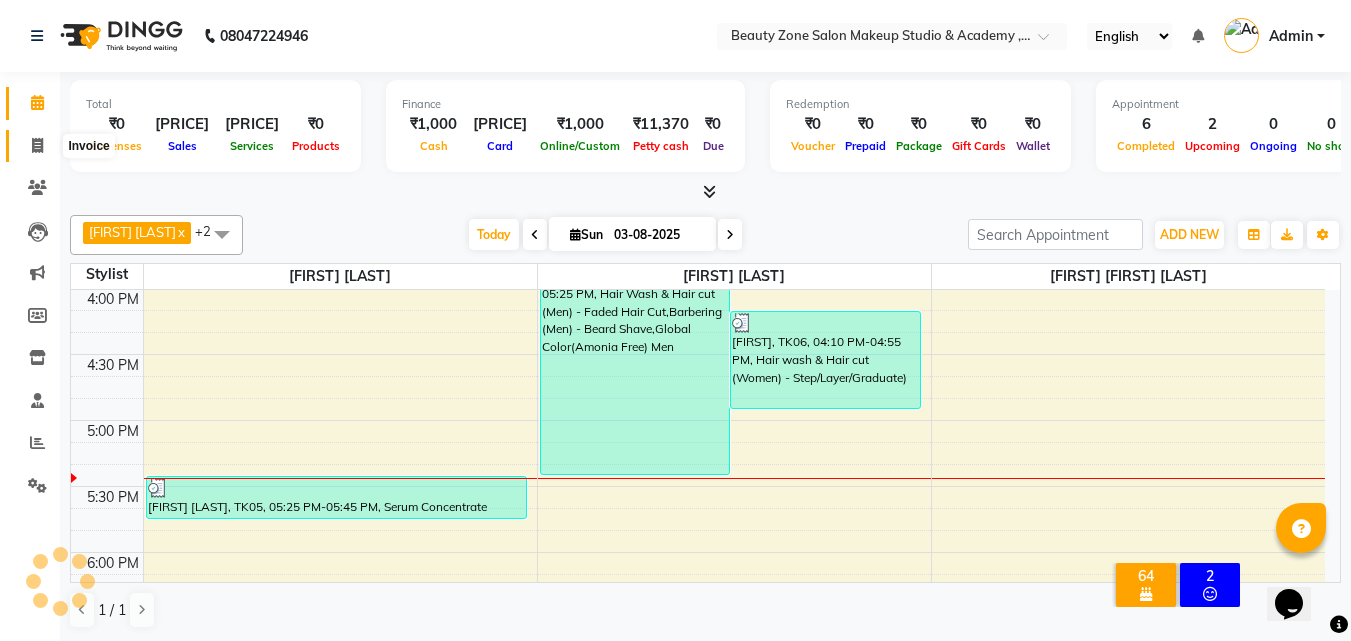 click 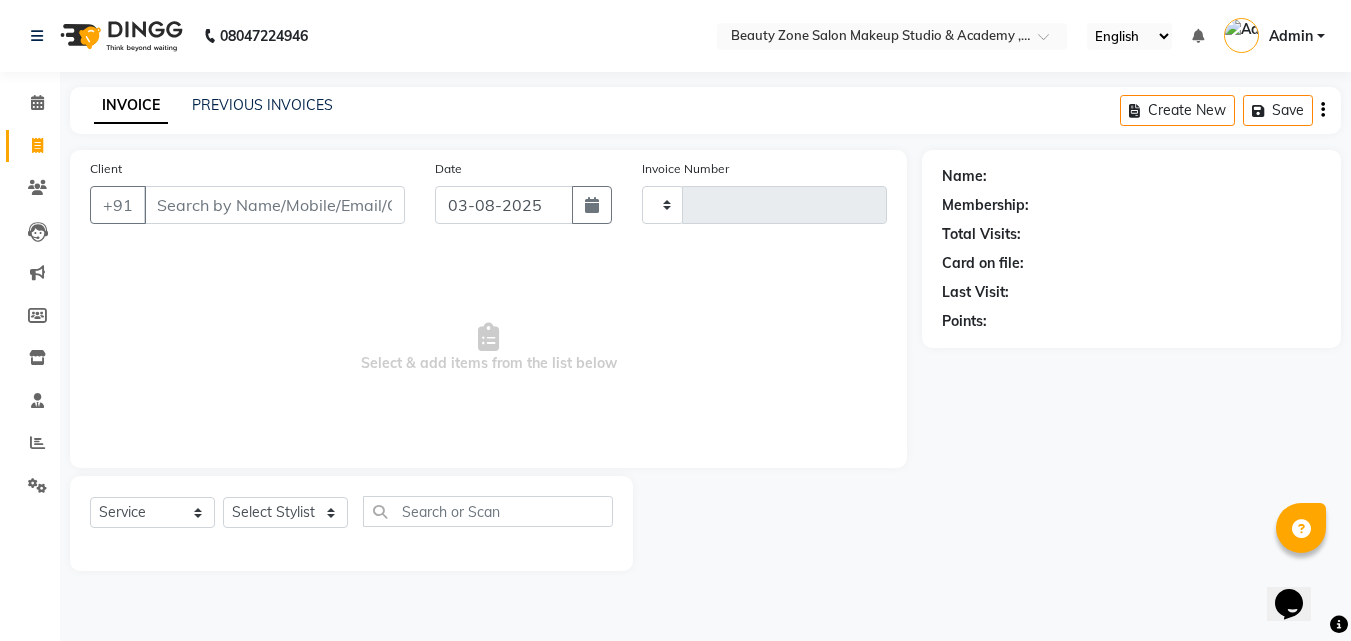 type on "0329" 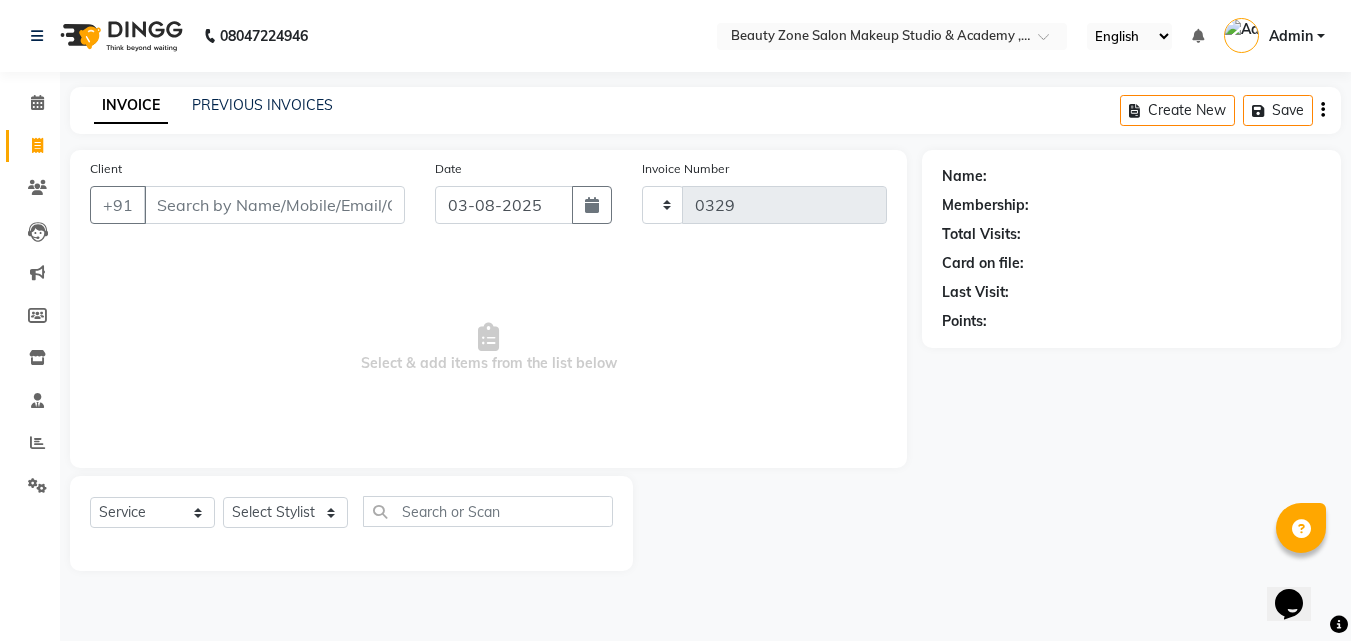 select on "4568" 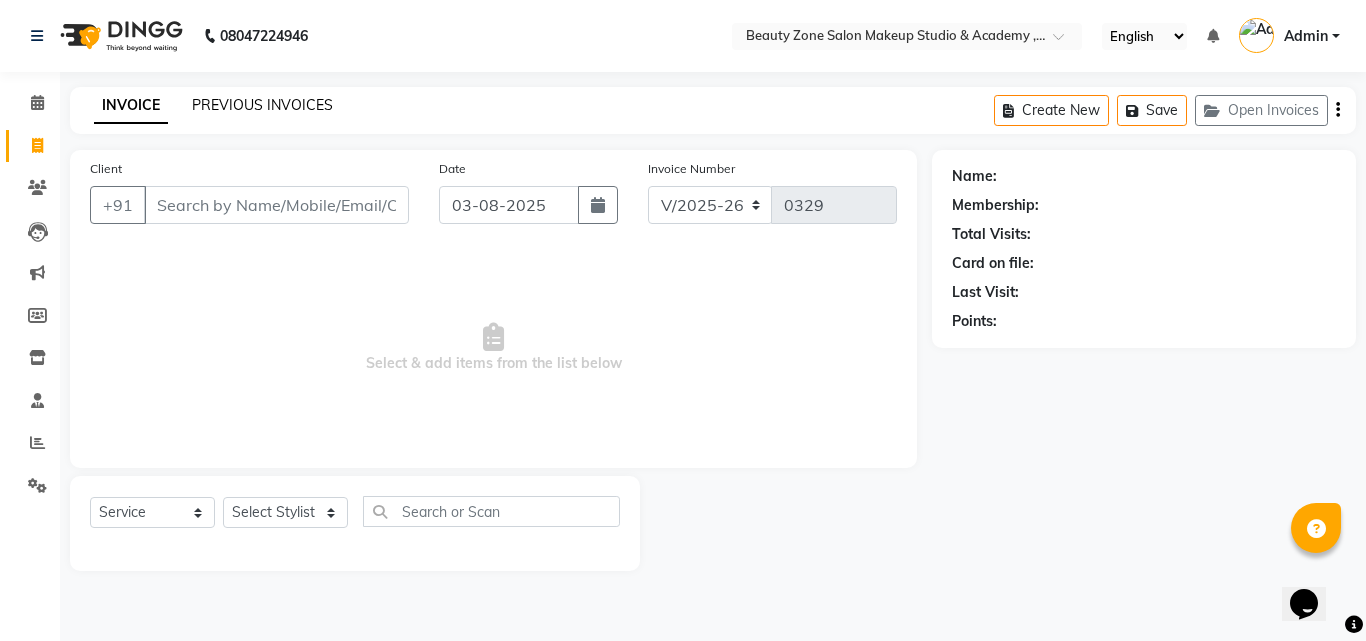 click on "PREVIOUS INVOICES" 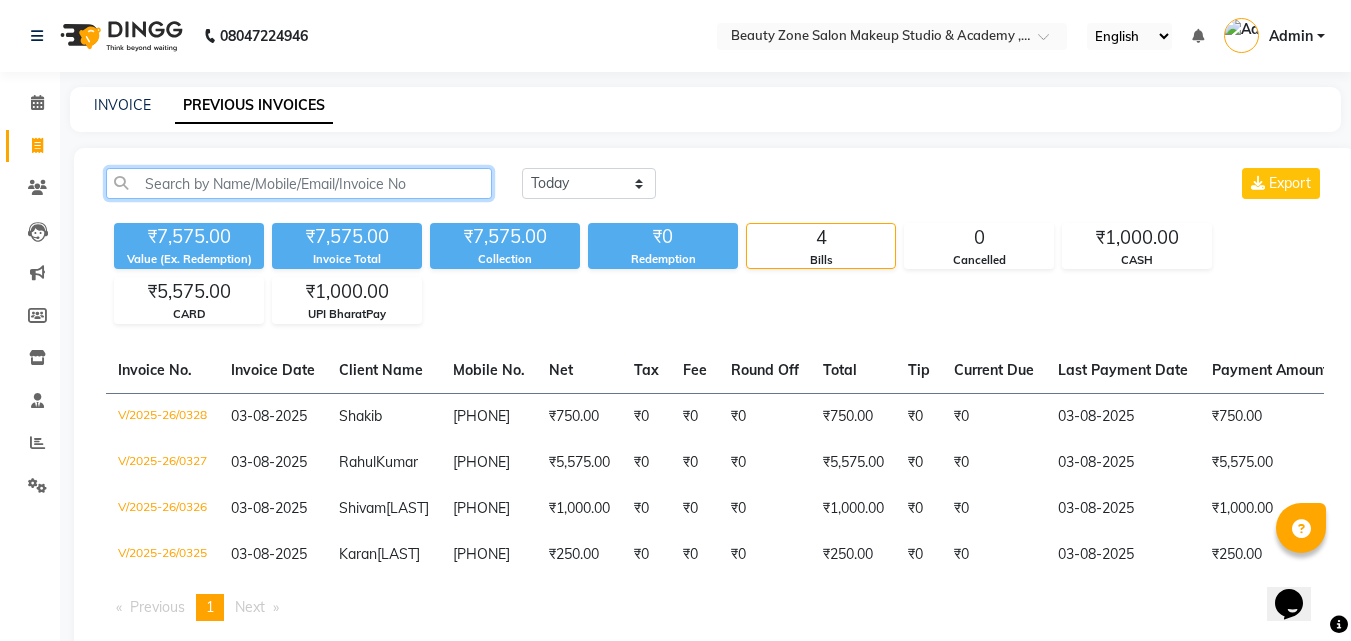 click 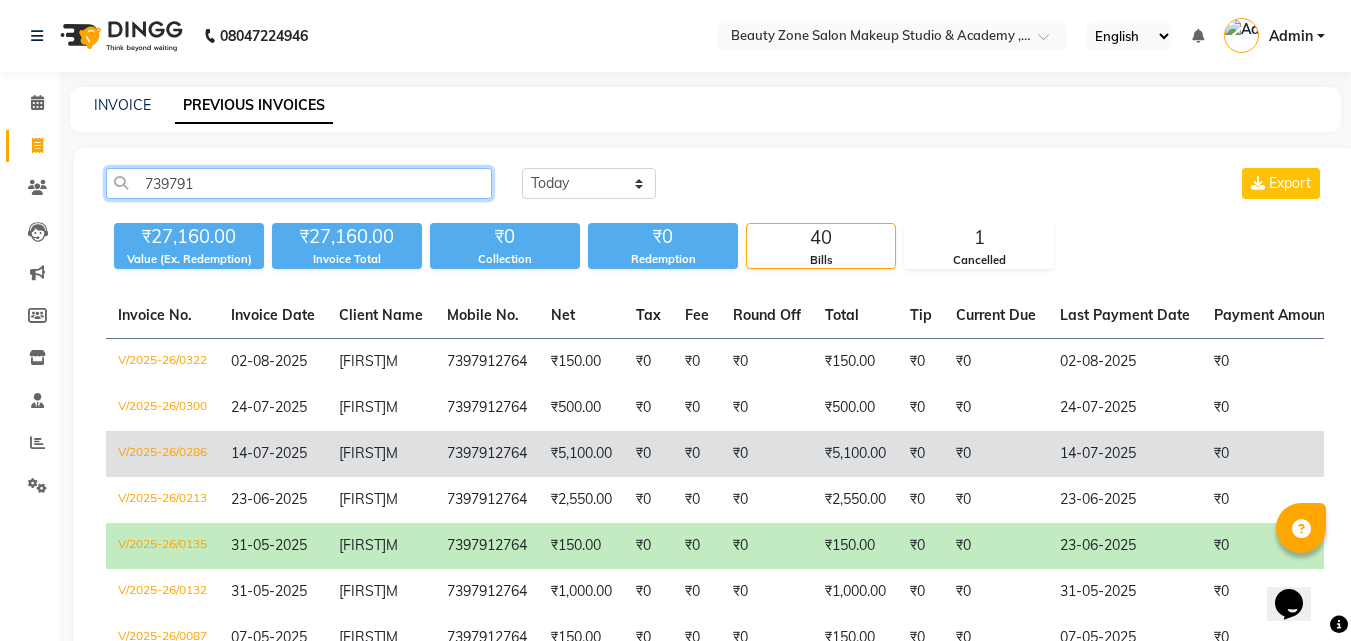type on "739791" 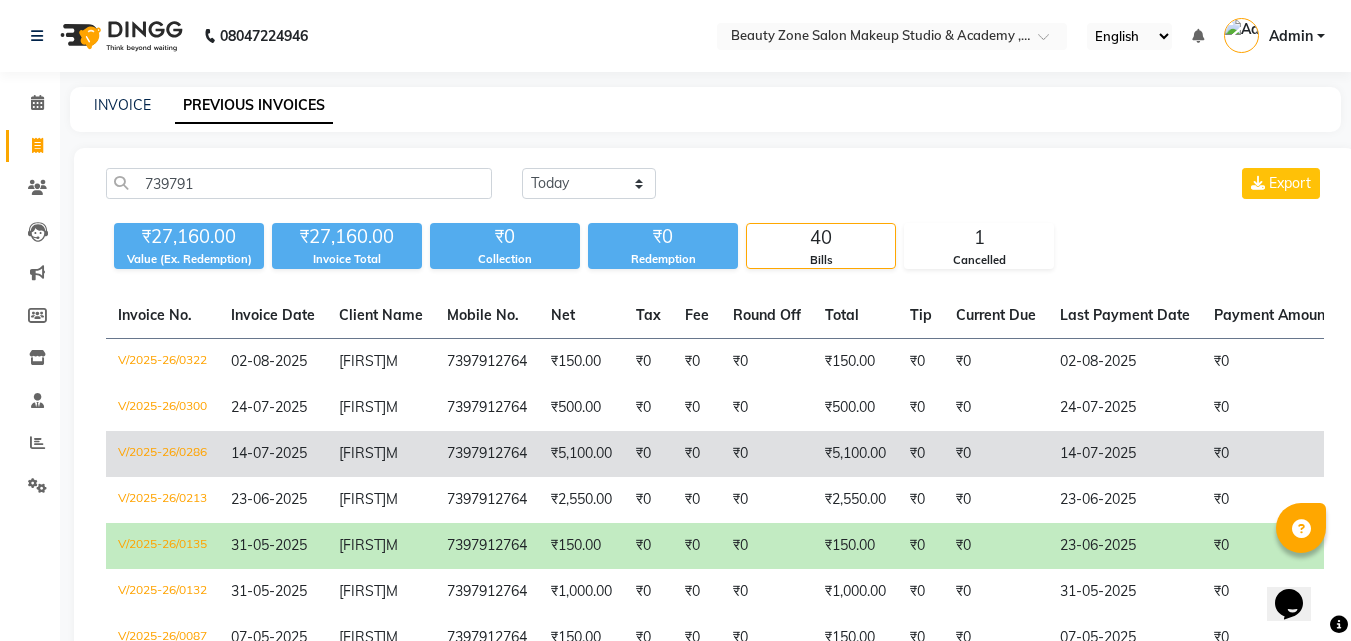 click on "₹5,100.00" 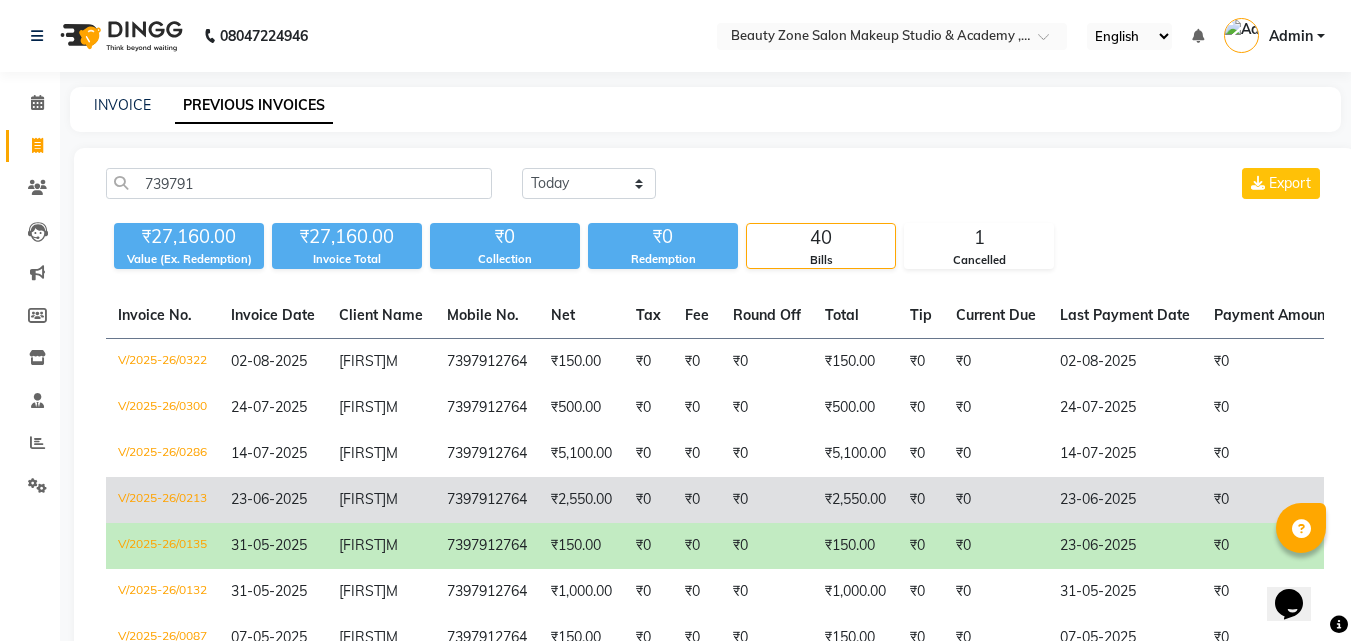 click on "₹2,550.00" 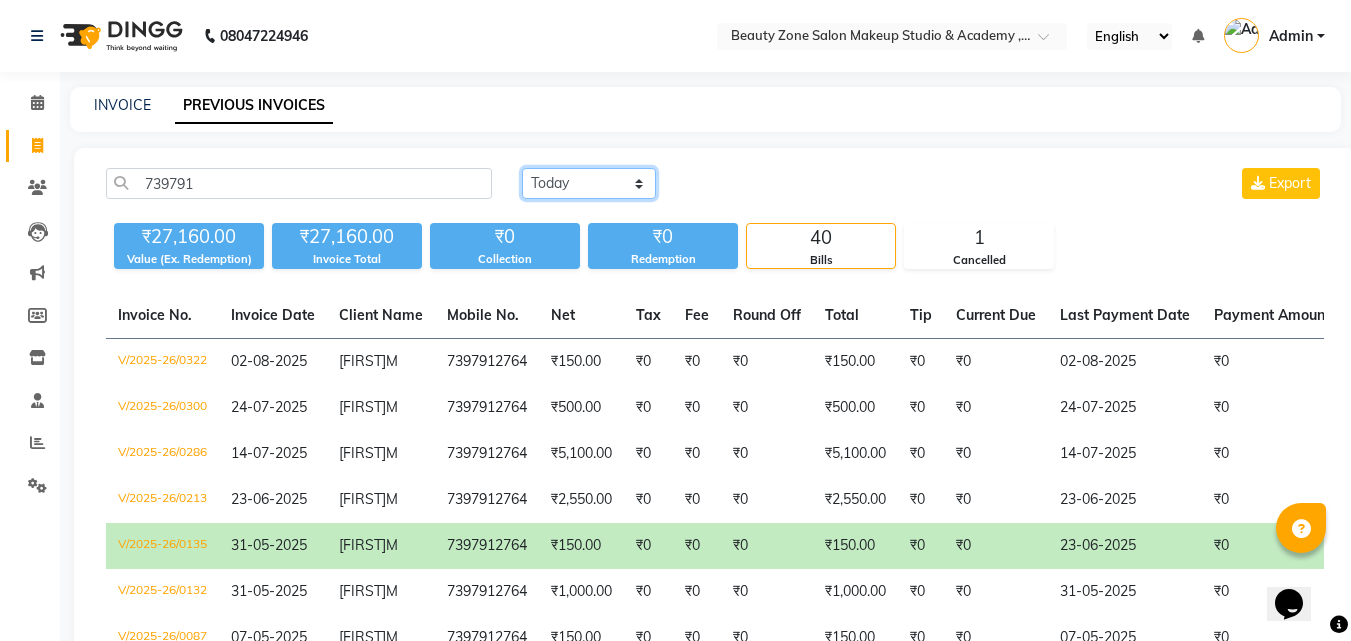 click on "Today Yesterday Custom Range" 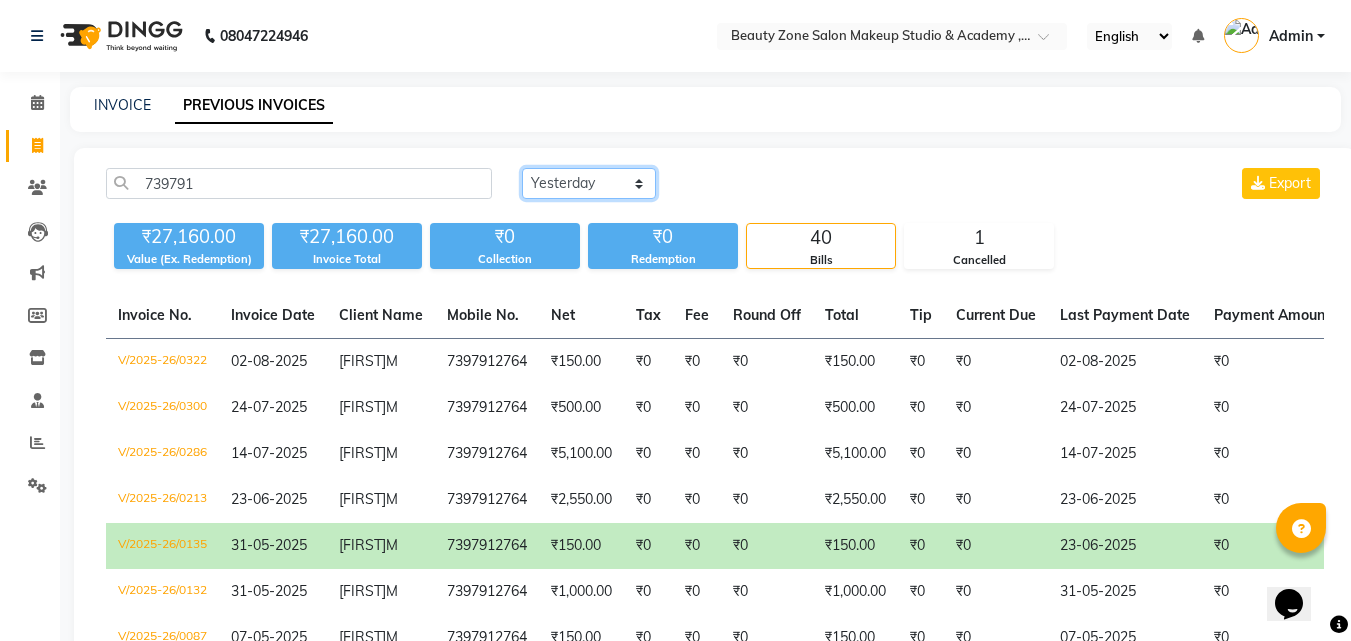 click on "Today Yesterday Custom Range" 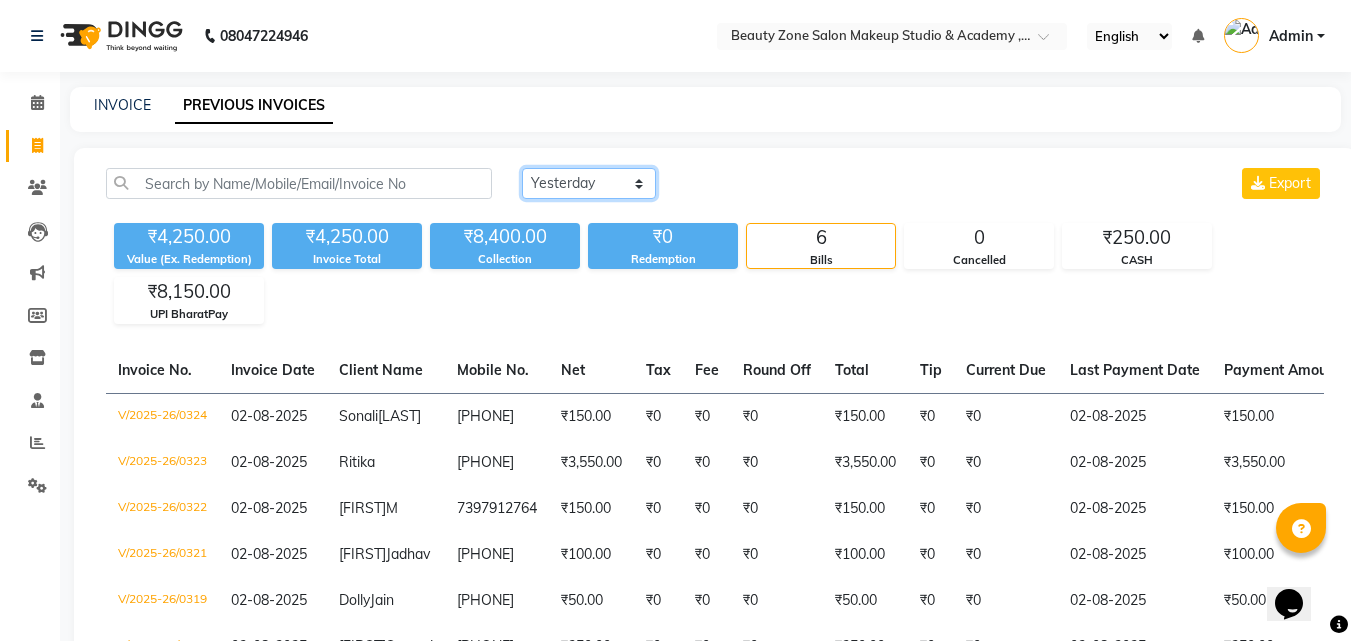 click on "Today Yesterday Custom Range" 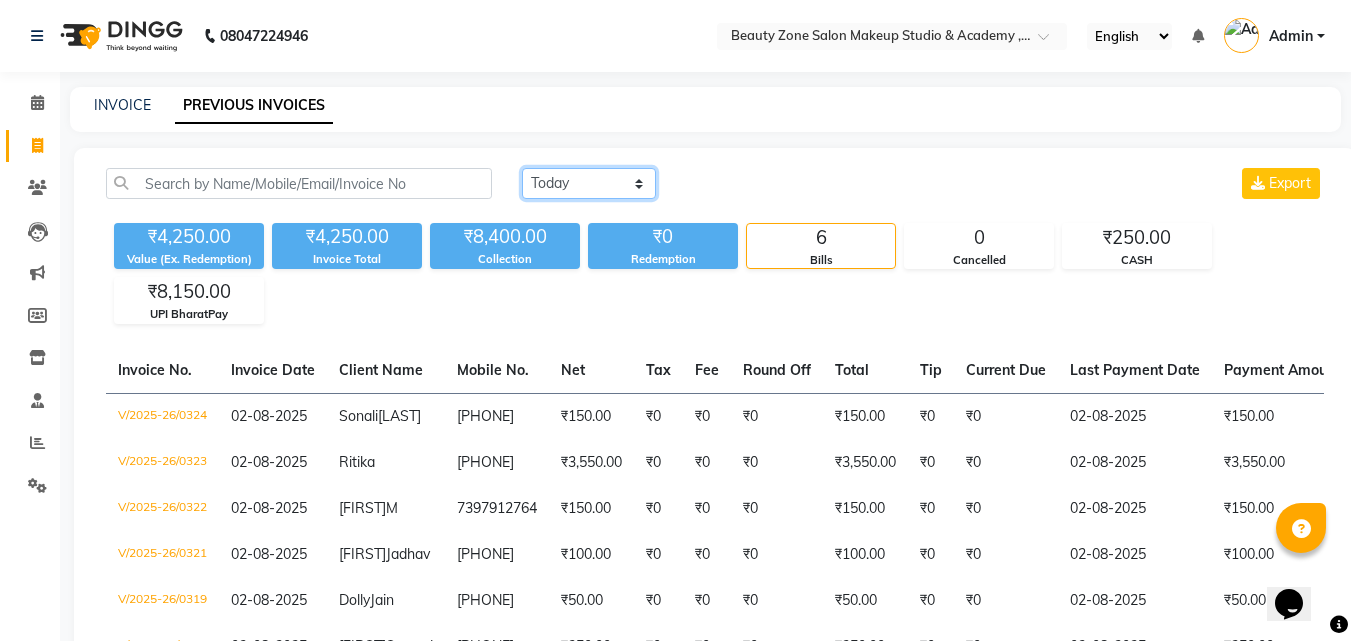 click on "Today Yesterday Custom Range" 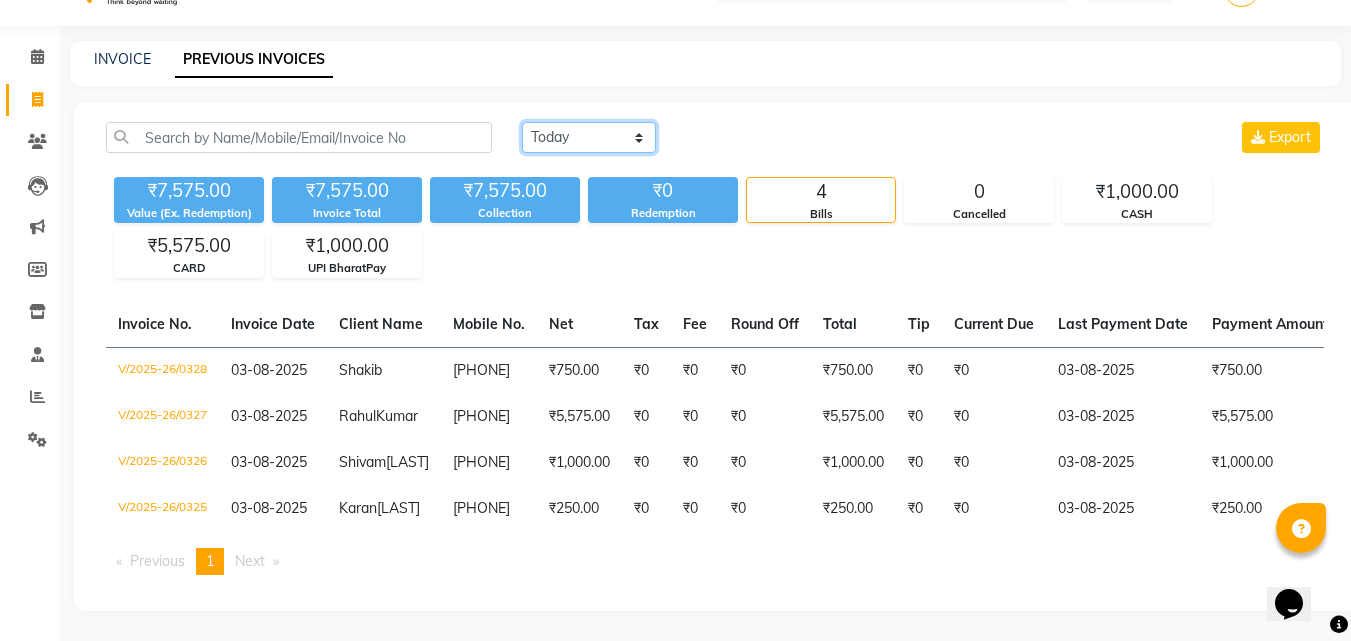 scroll, scrollTop: 101, scrollLeft: 0, axis: vertical 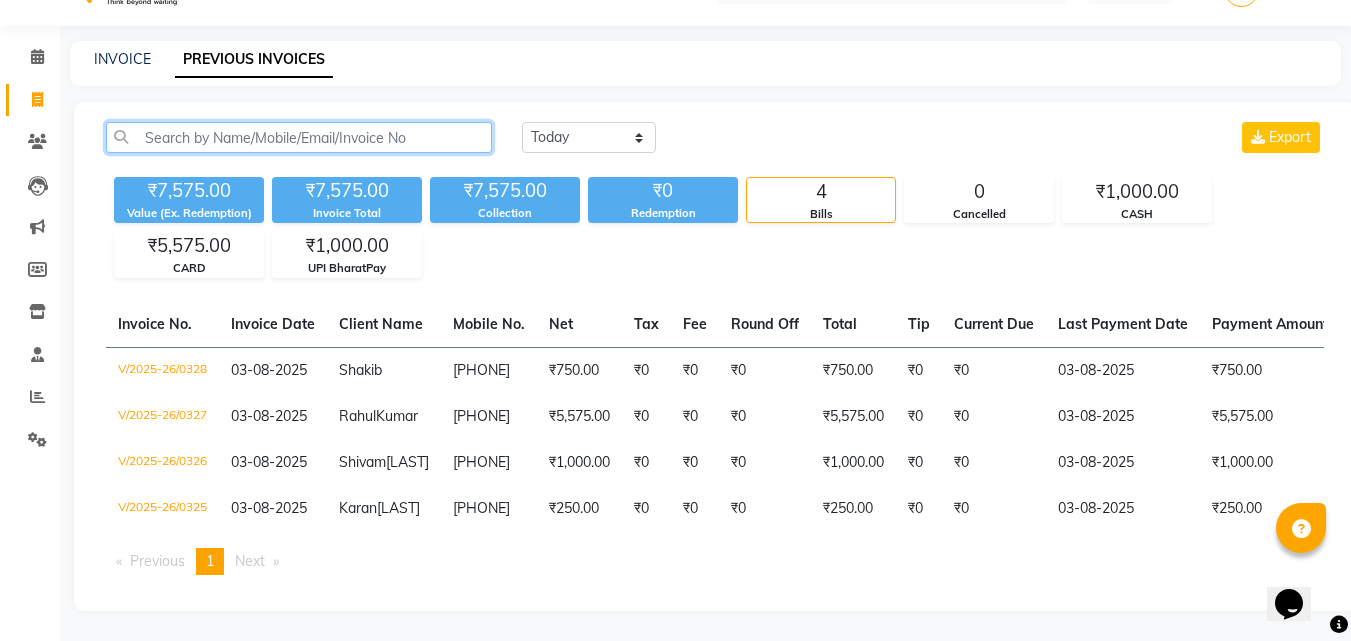 click 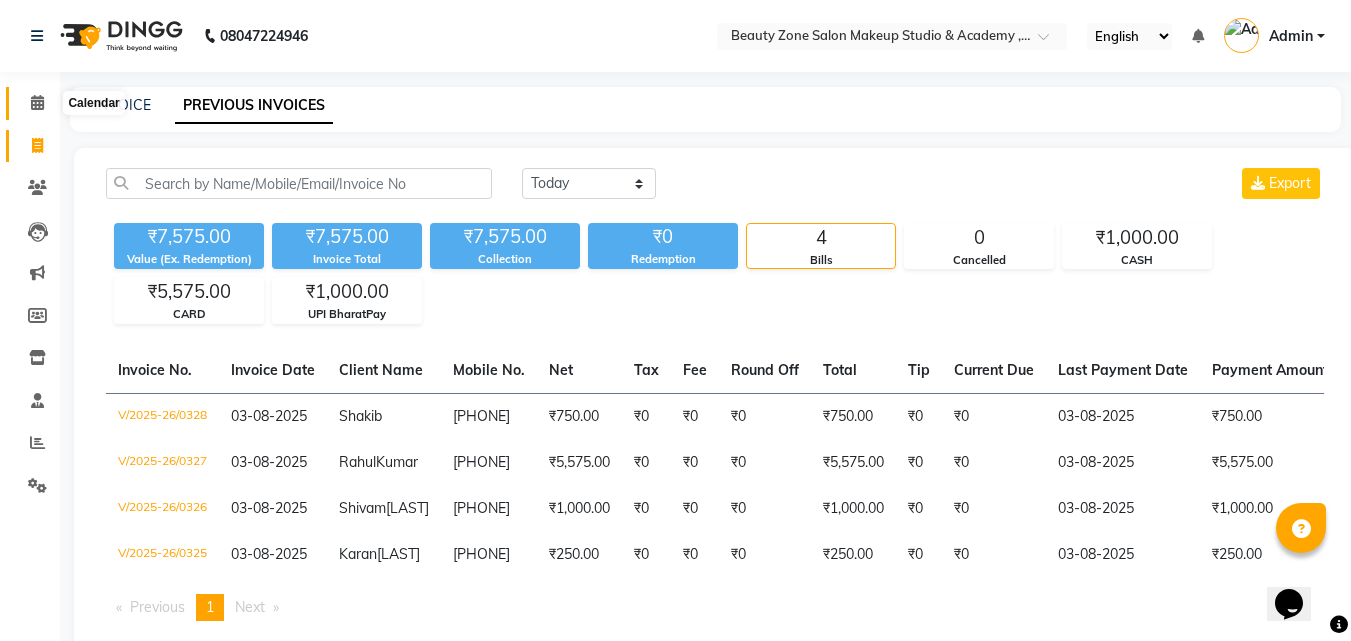 click 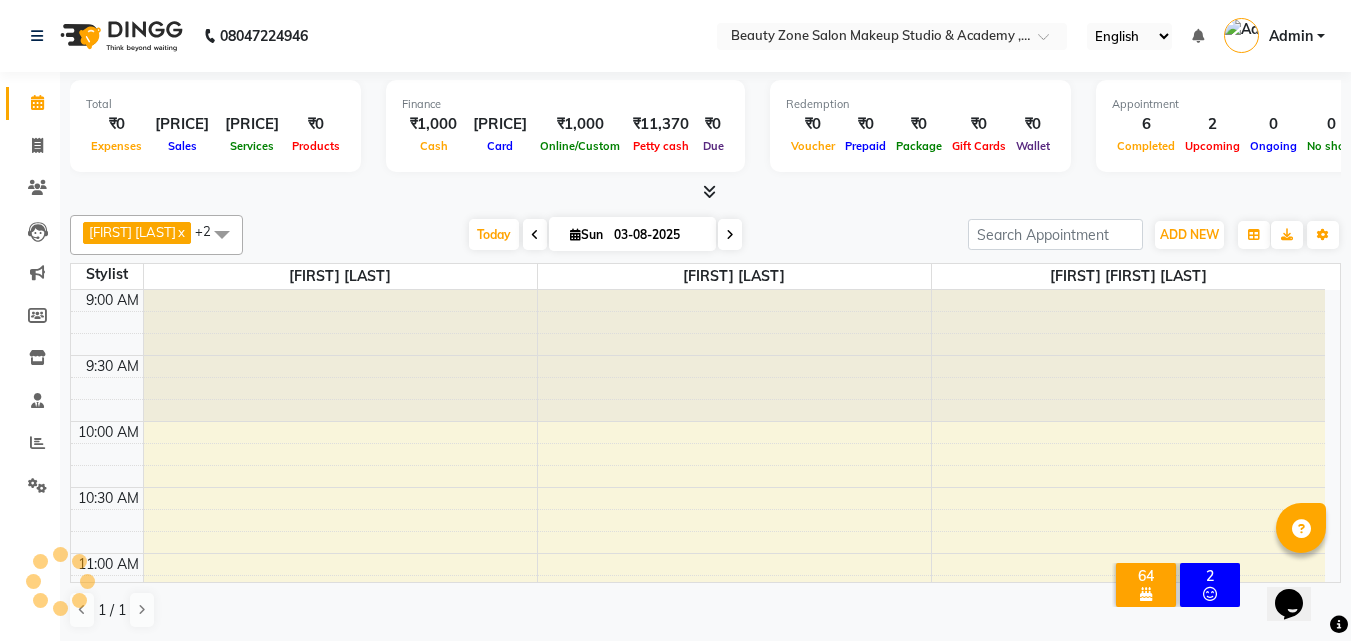 scroll, scrollTop: 0, scrollLeft: 0, axis: both 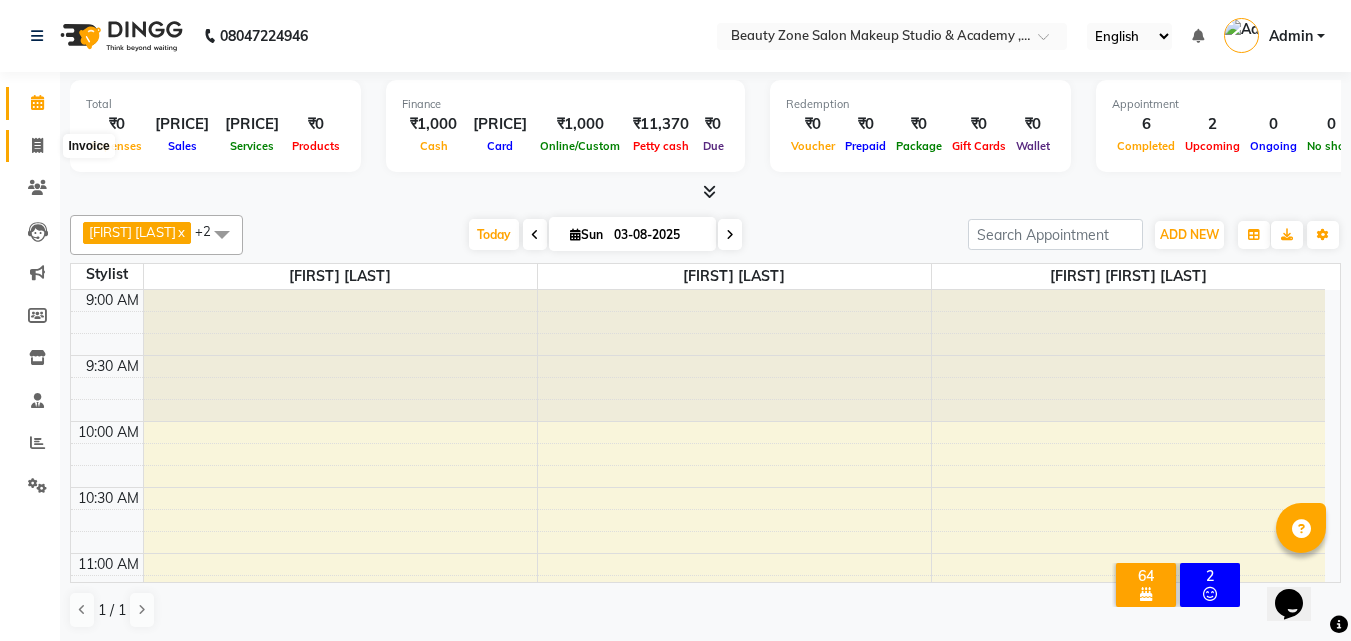 click 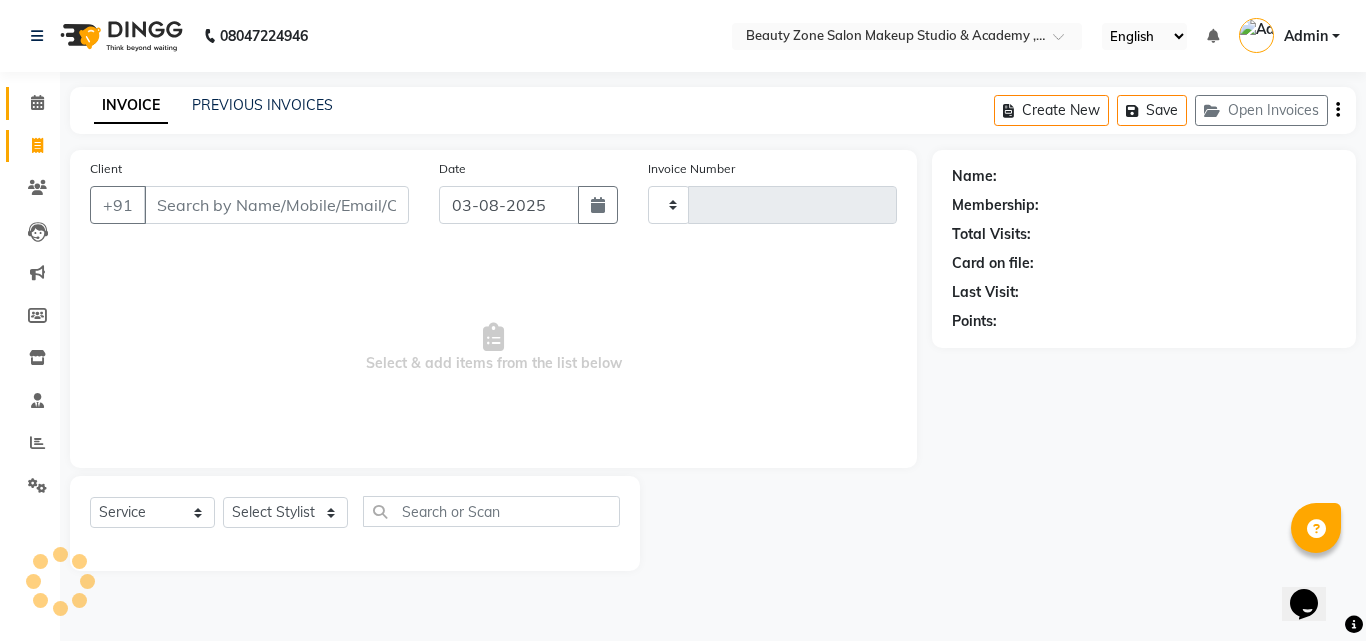 type on "0329" 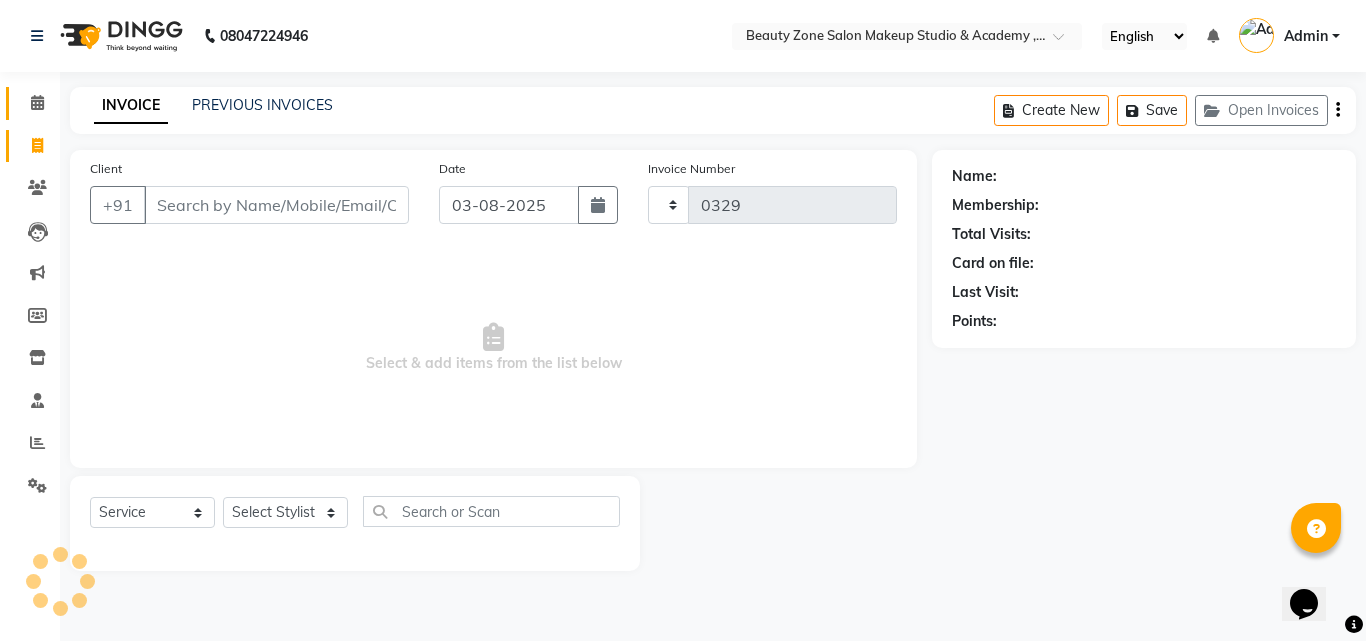 select on "4568" 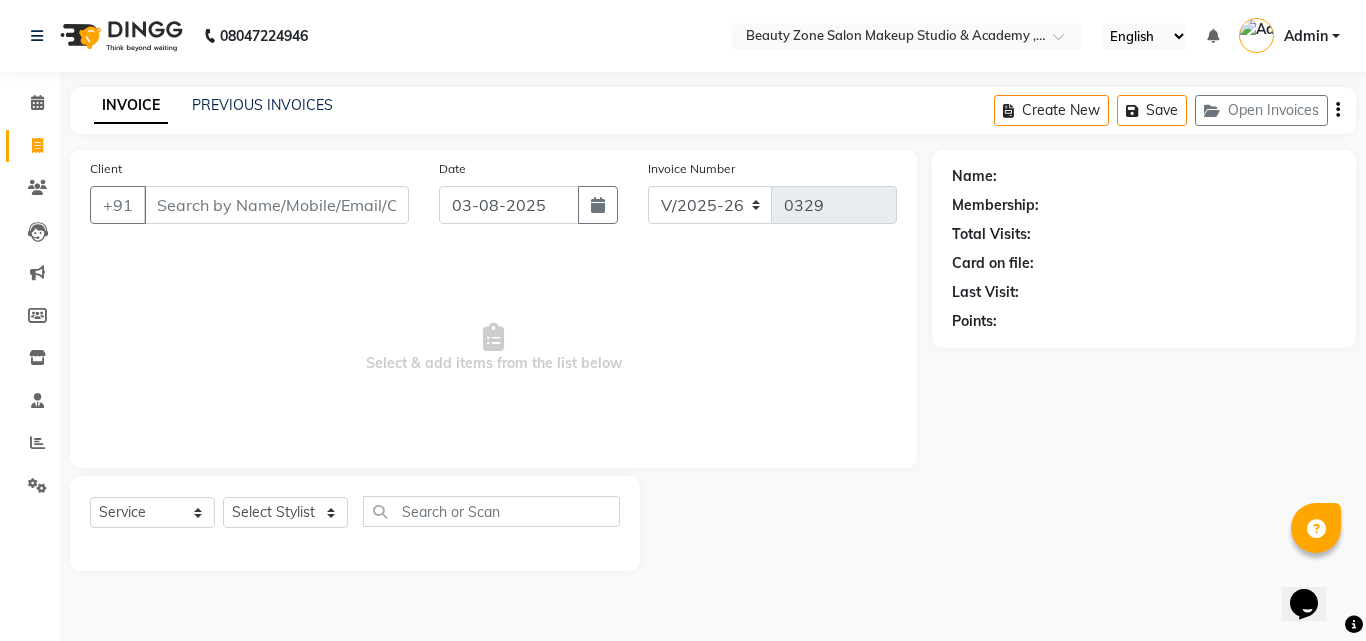 click on "INVOICE PREVIOUS INVOICES Create New   Save   Open Invoices" 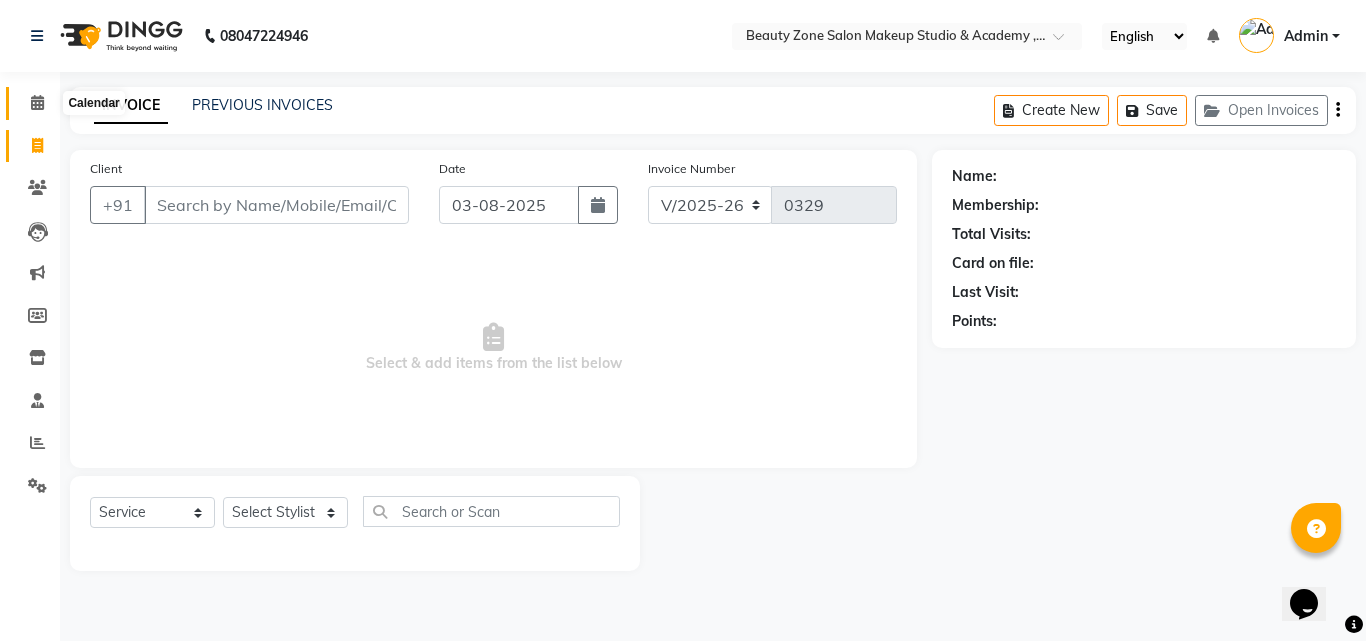 click 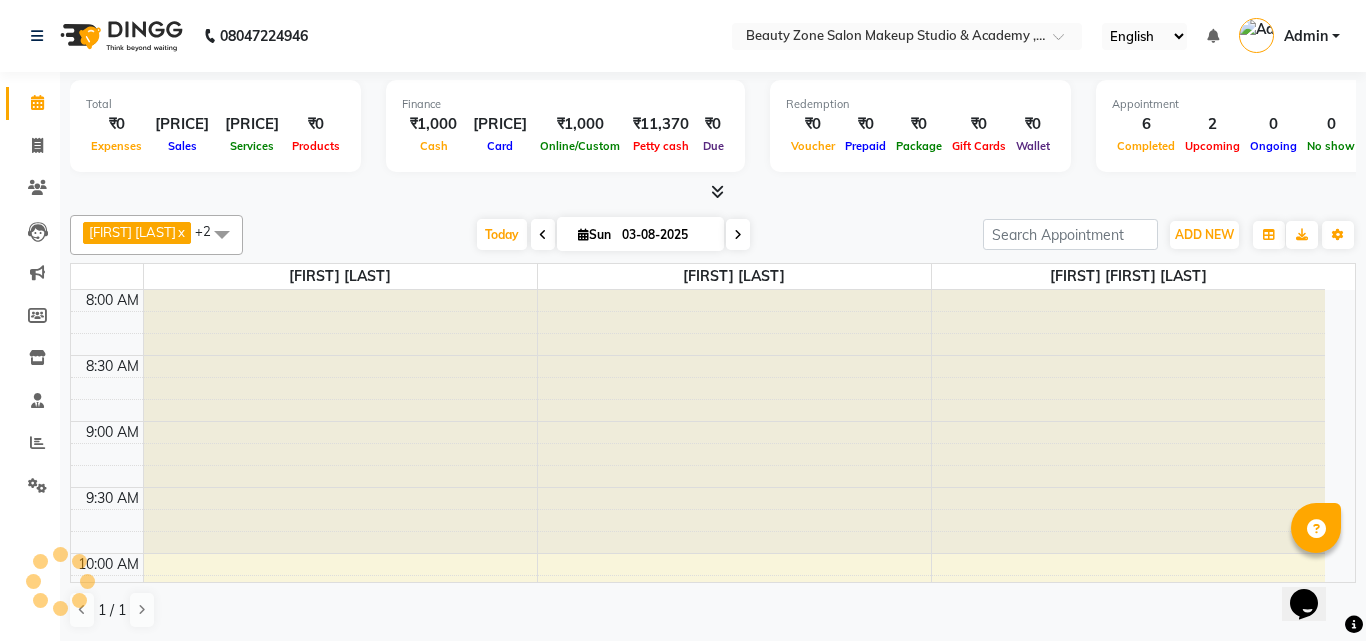 click 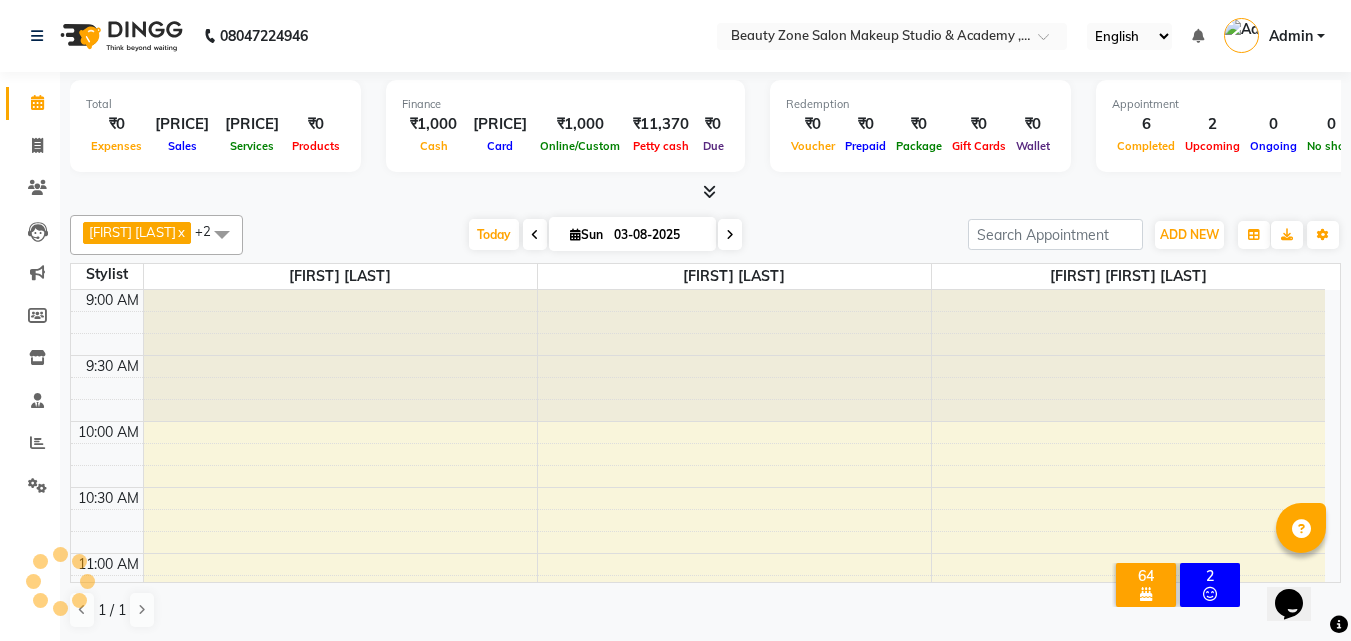 scroll, scrollTop: 0, scrollLeft: 0, axis: both 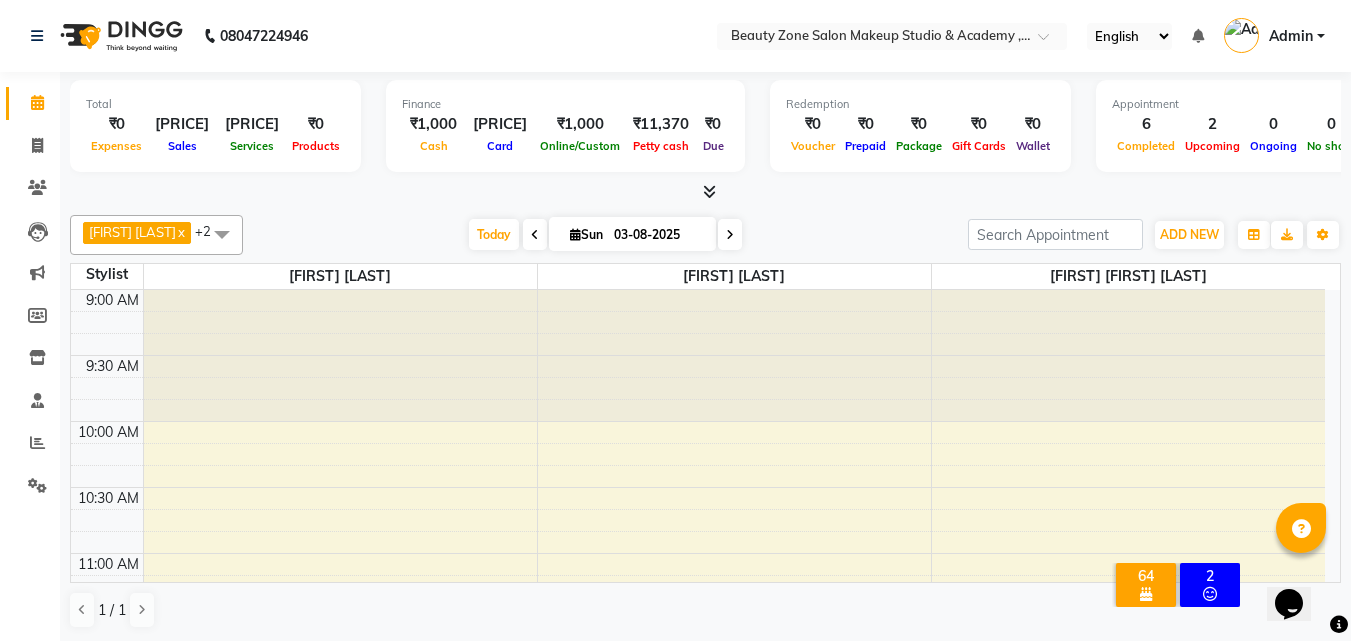 click on "08047224946 Select Location × Beauty Zone Salon Makeup Studio & Academy , Wanowrie Pune 411040 English ENGLISH Español العربية मराठी हिंदी ગુજરાતી தமிழ் 中文 Notifications nothing to show Admin Manage Profile Change Password Sign out  Version:3.15.11" 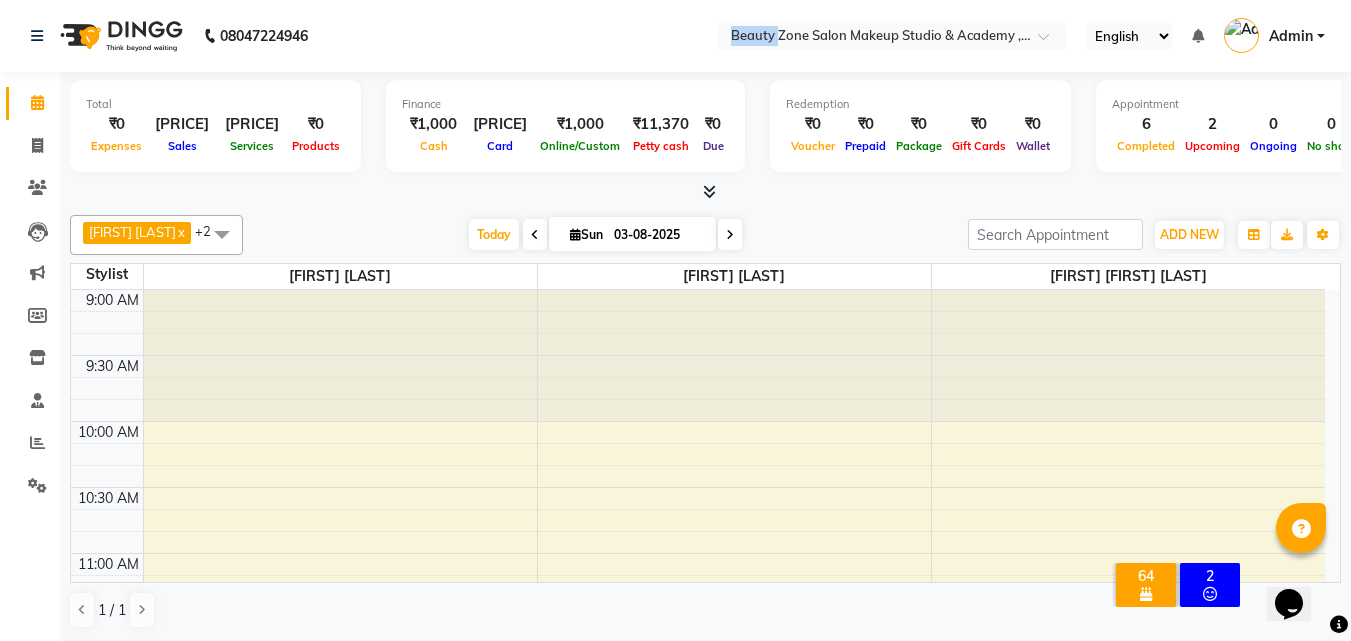click on "08047224946 Select Location × Beauty Zone Salon Makeup Studio & Academy , Wanowrie Pune 411040 English ENGLISH Español العربية मराठी हिंदी ગુજરાતી தமிழ் 中文 Notifications nothing to show Admin Manage Profile Change Password Sign out  Version:3.15.11" 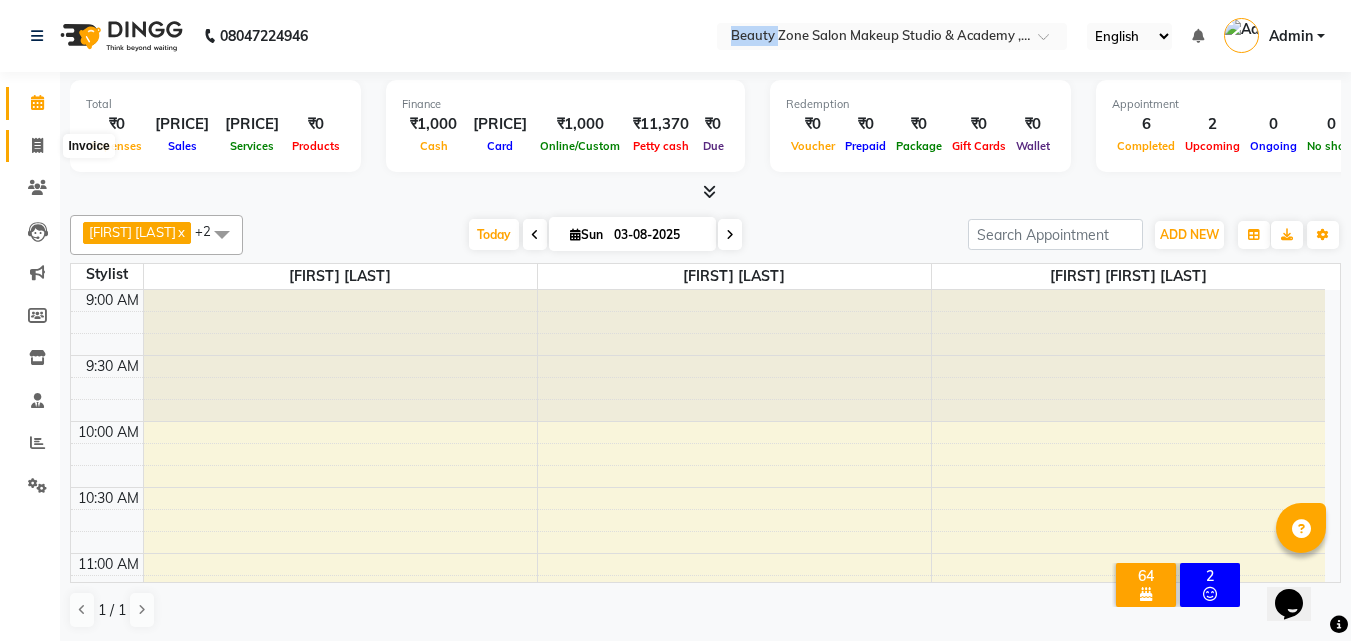 click 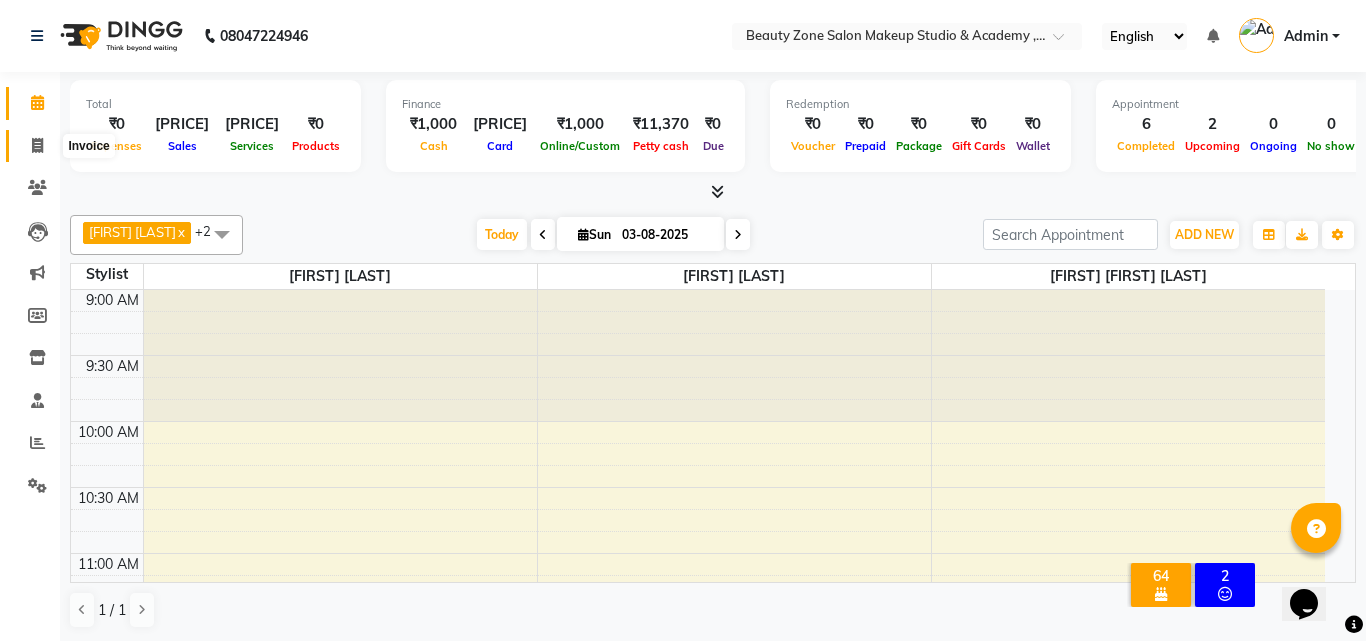 select on "4568" 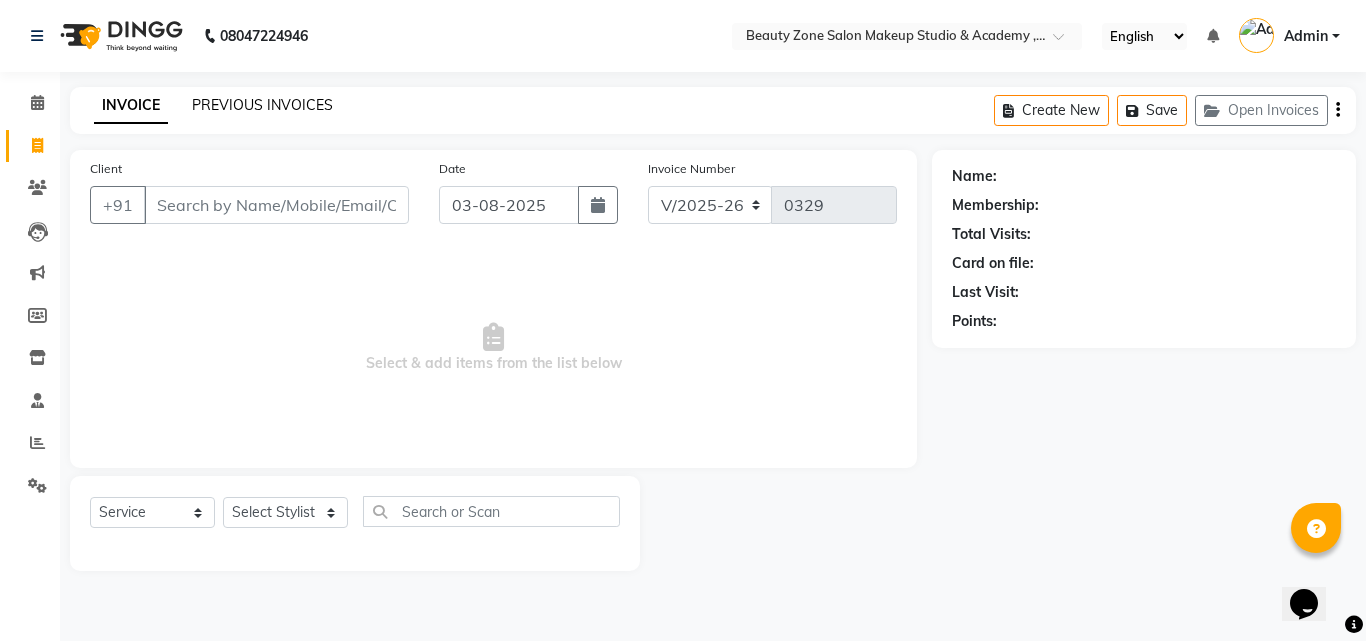 click on "PREVIOUS INVOICES" 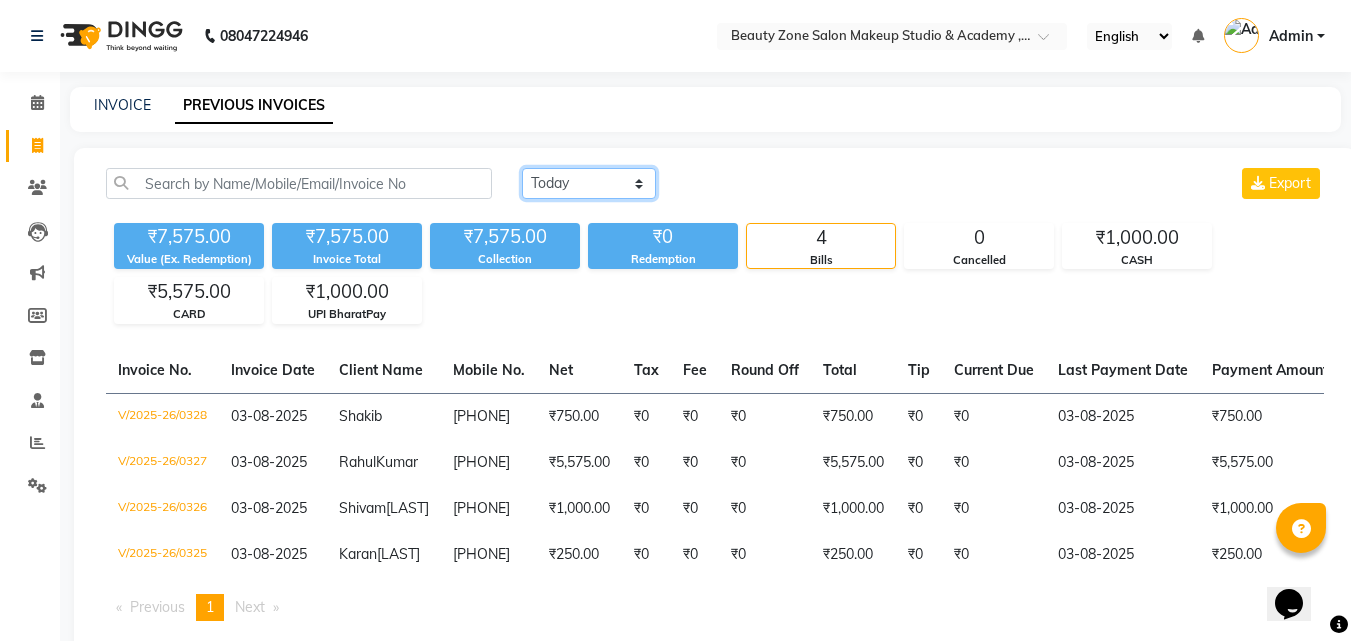 click on "Today Yesterday Custom Range" 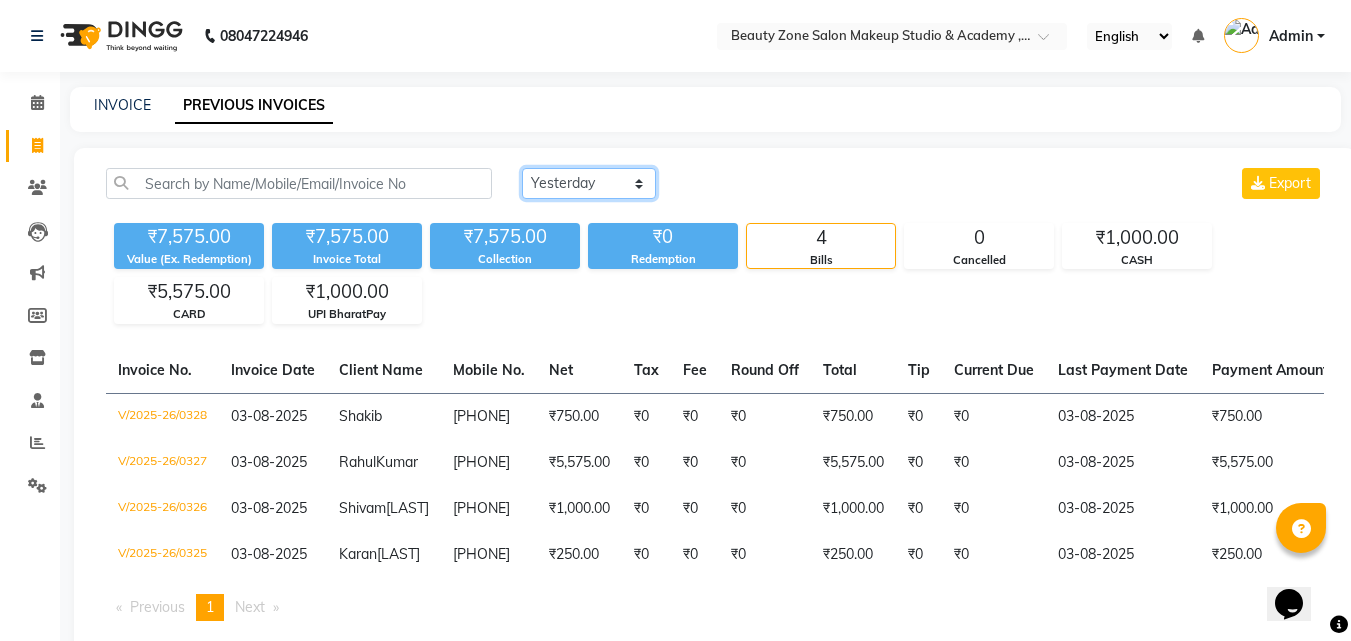 click on "Today Yesterday Custom Range" 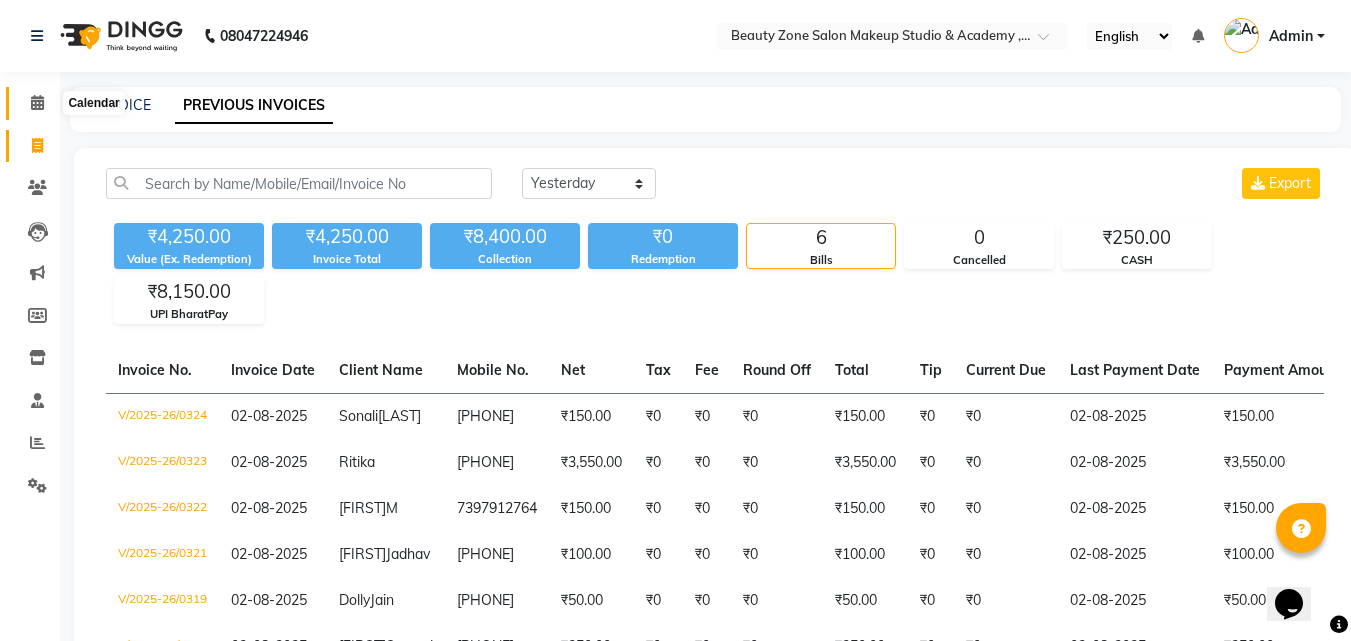click 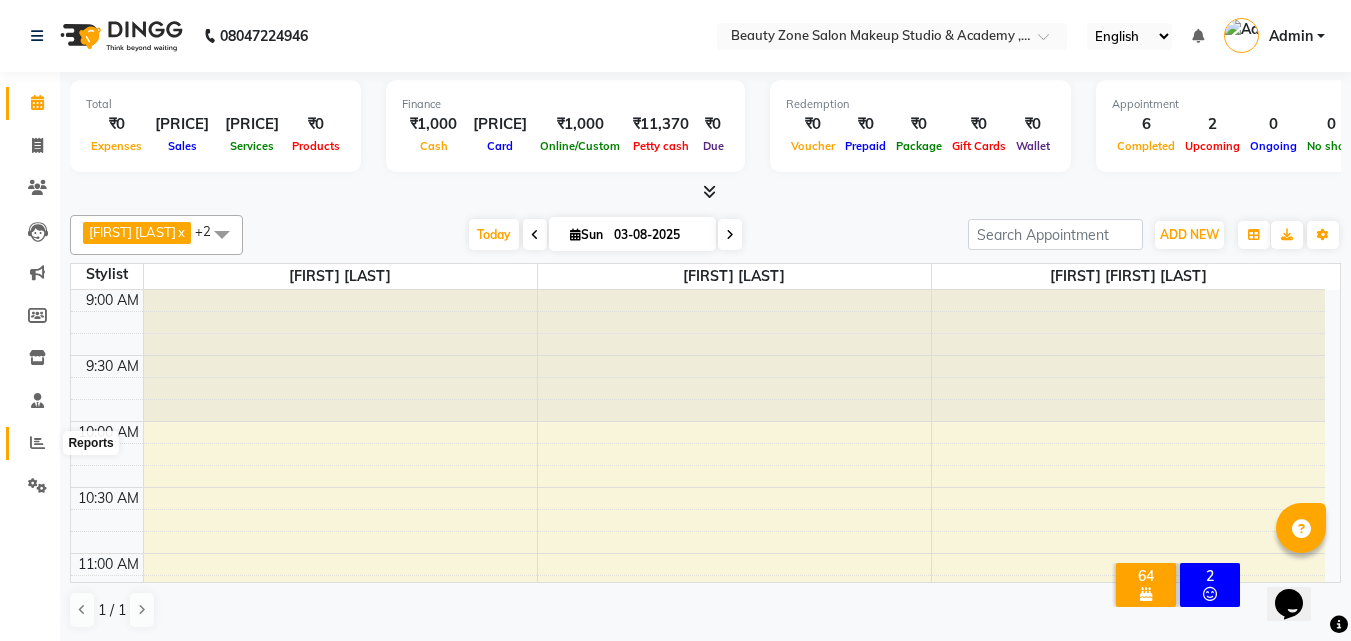click 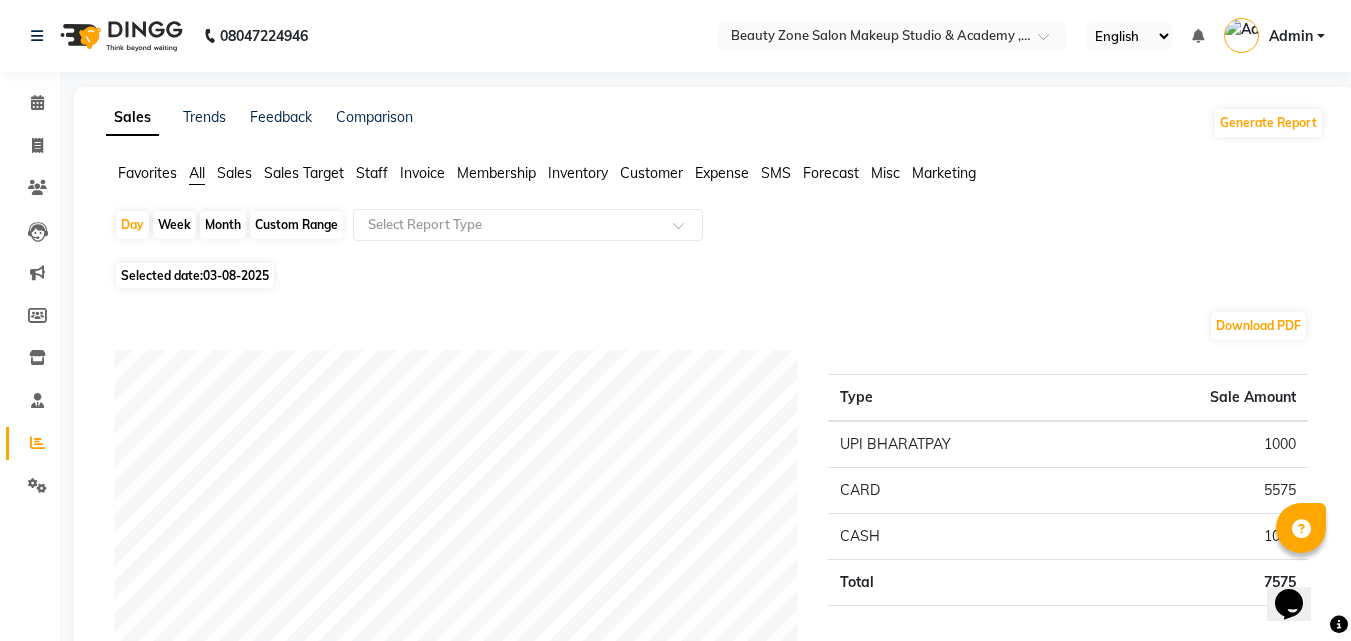 click on "Month" 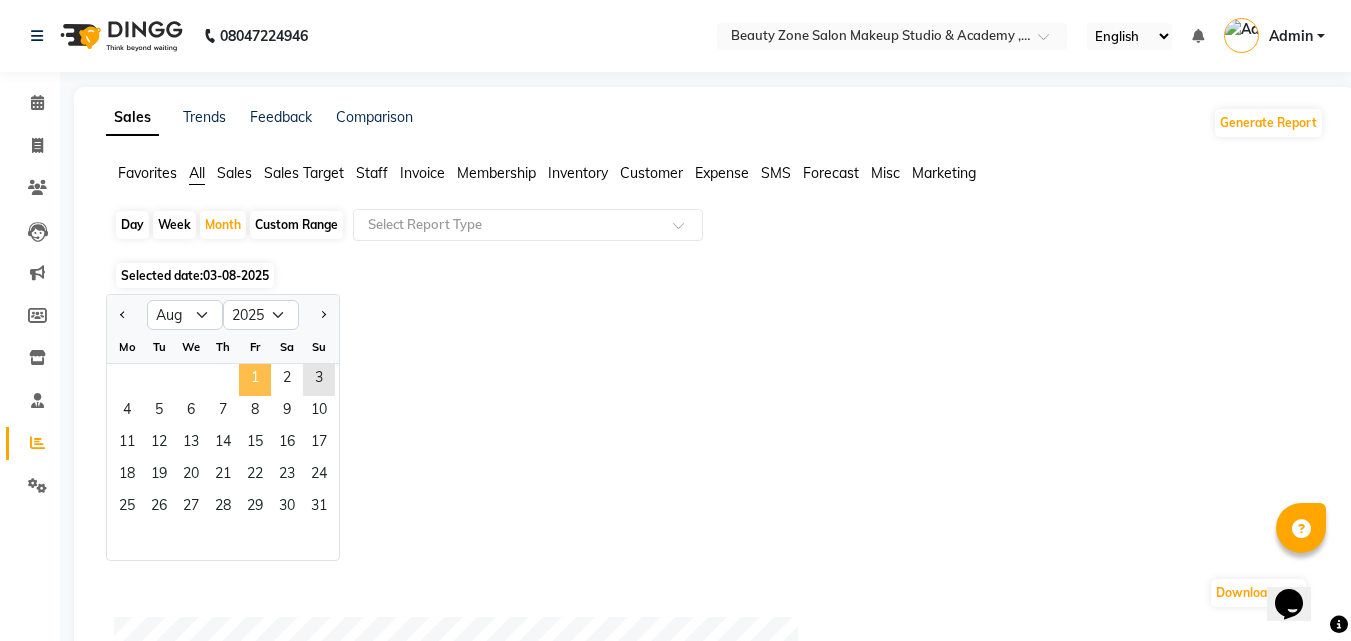 click on "1" 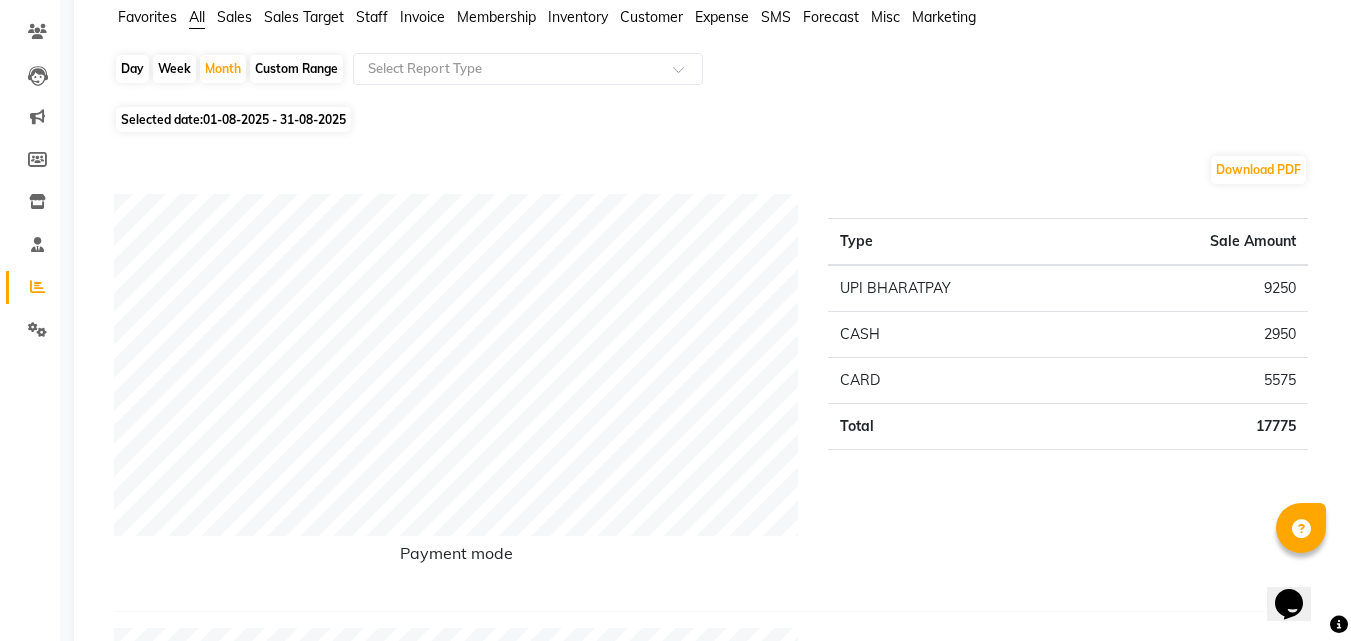 scroll, scrollTop: 161, scrollLeft: 0, axis: vertical 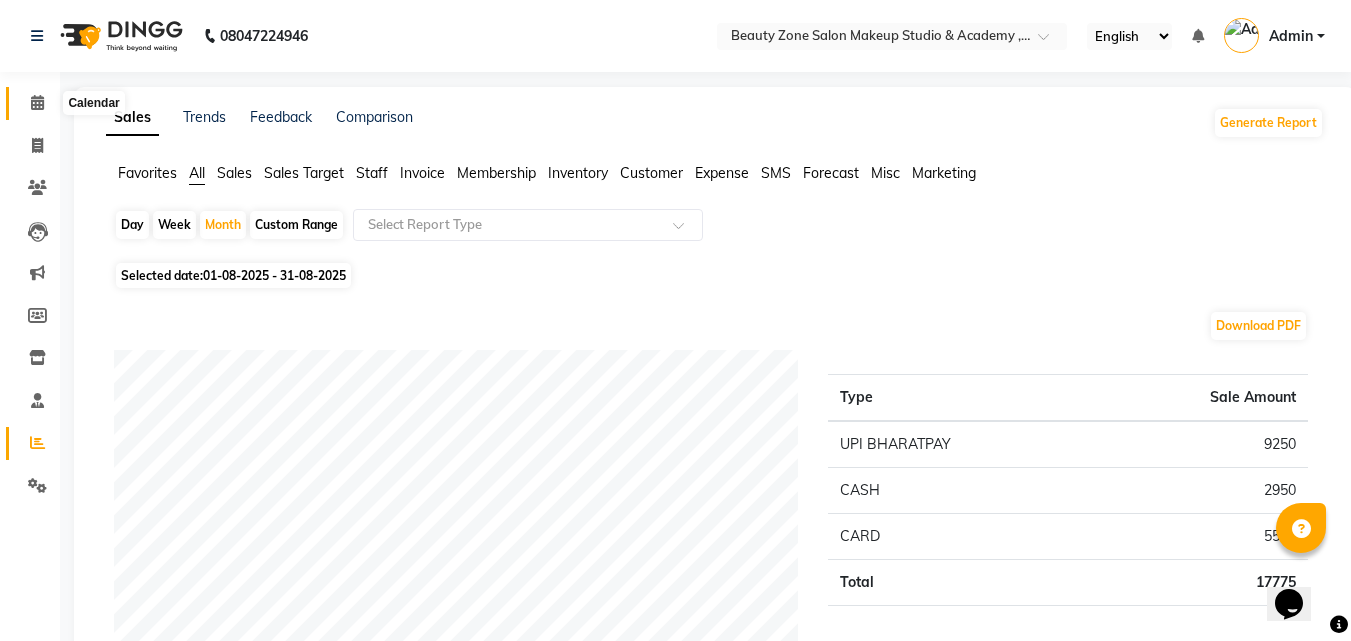click 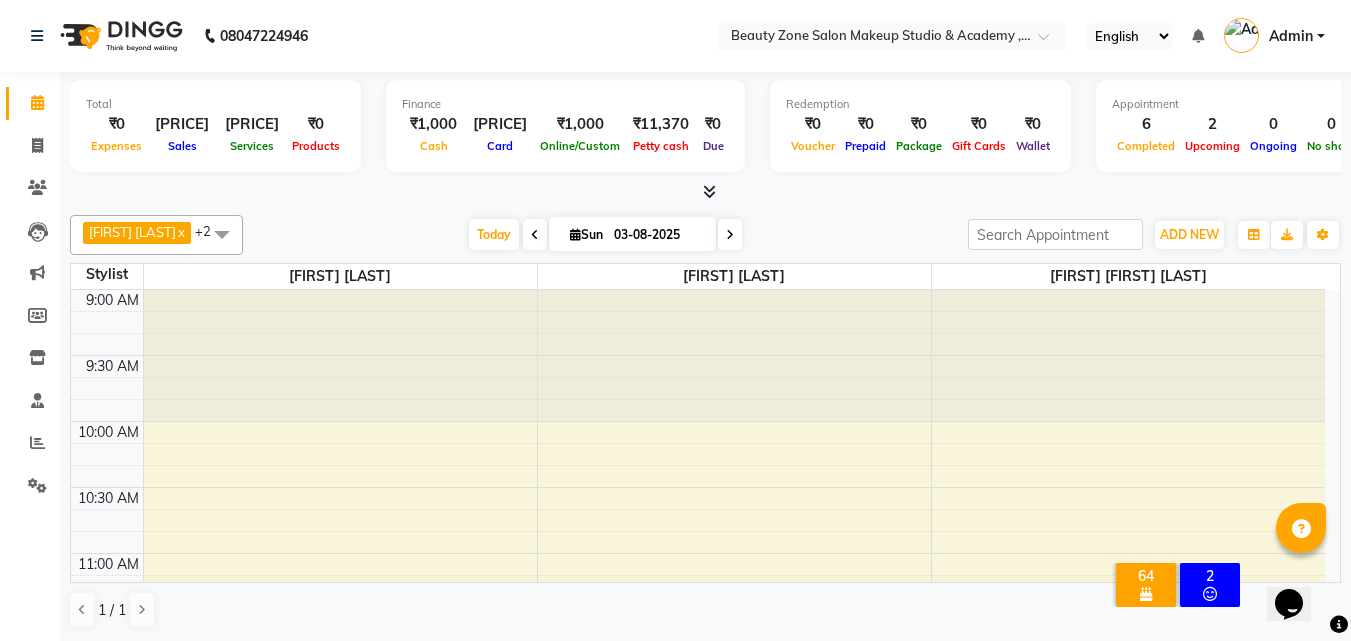 click 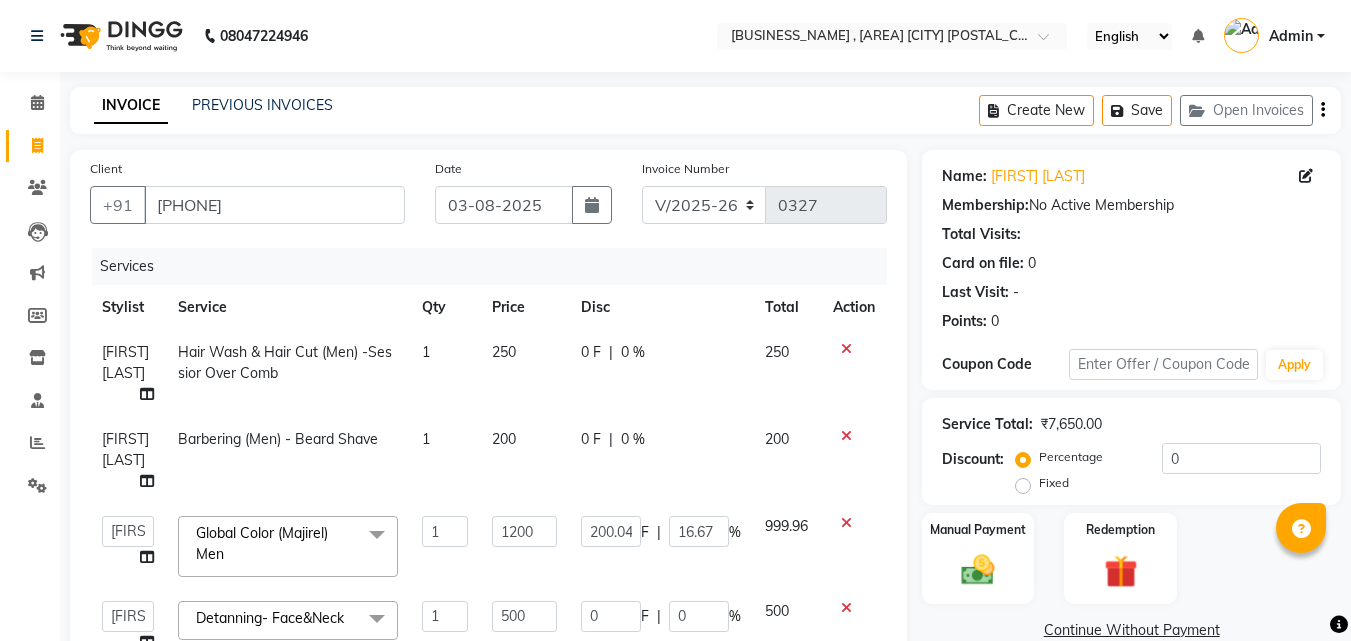 select on "4568" 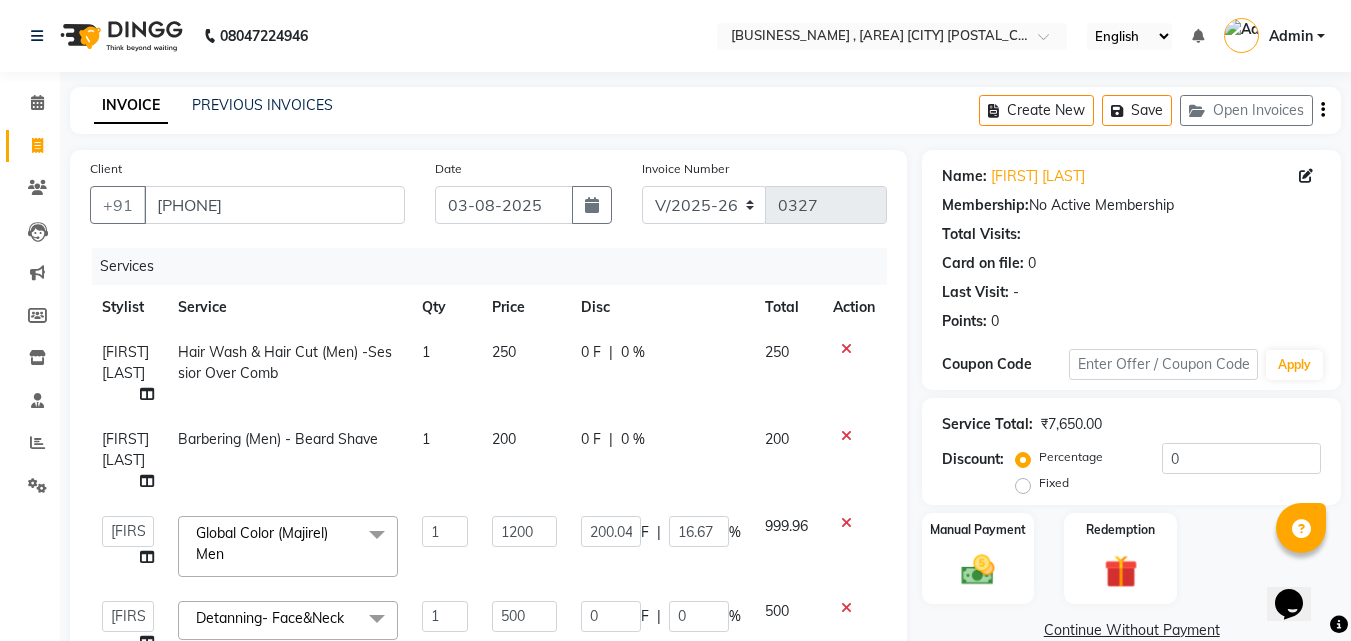 scroll, scrollTop: 0, scrollLeft: 0, axis: both 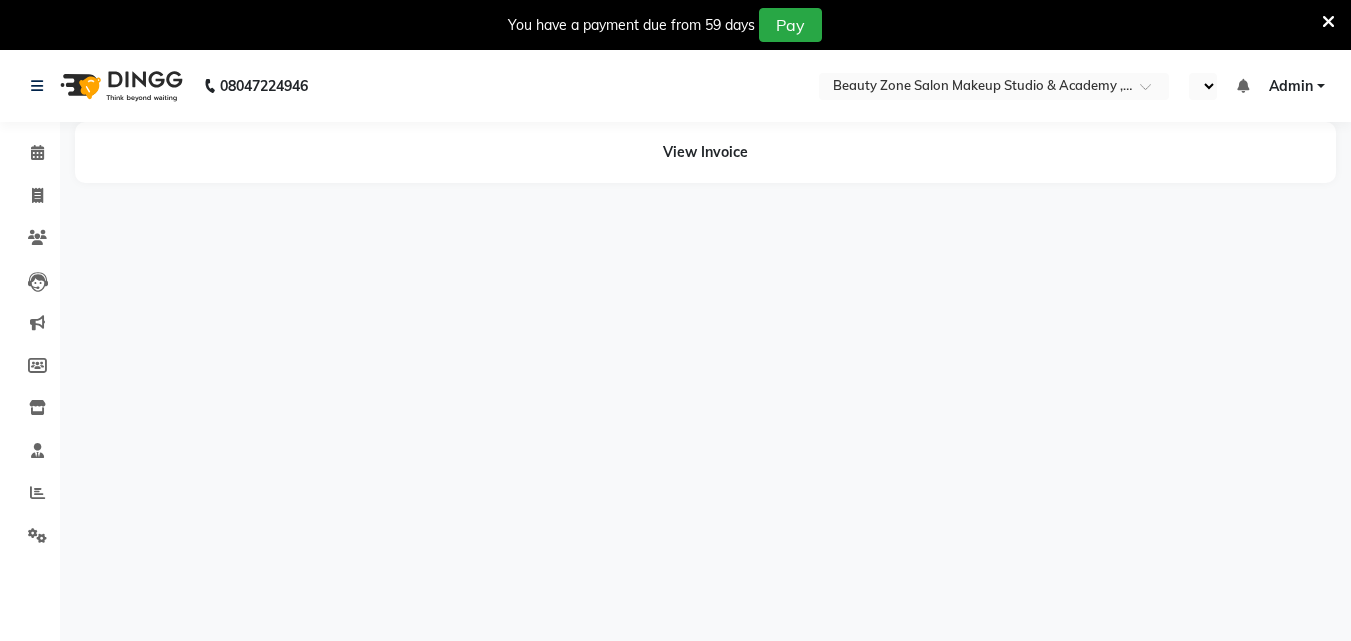 select on "en" 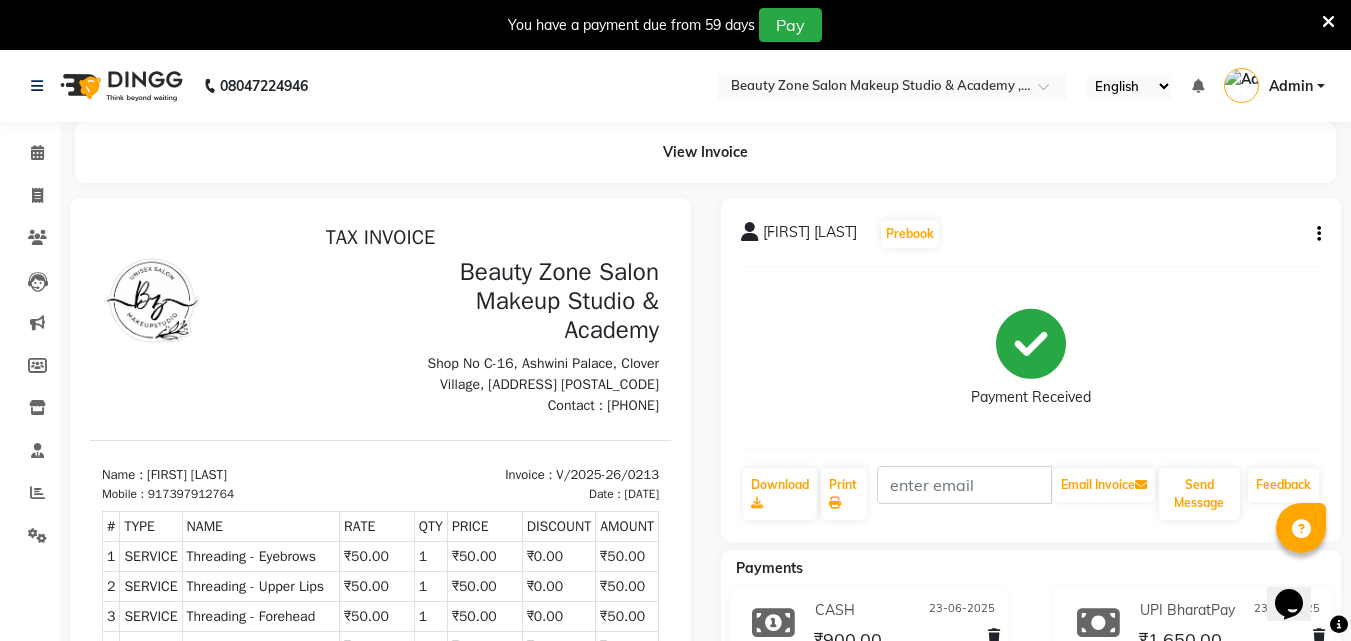 scroll, scrollTop: 0, scrollLeft: 0, axis: both 